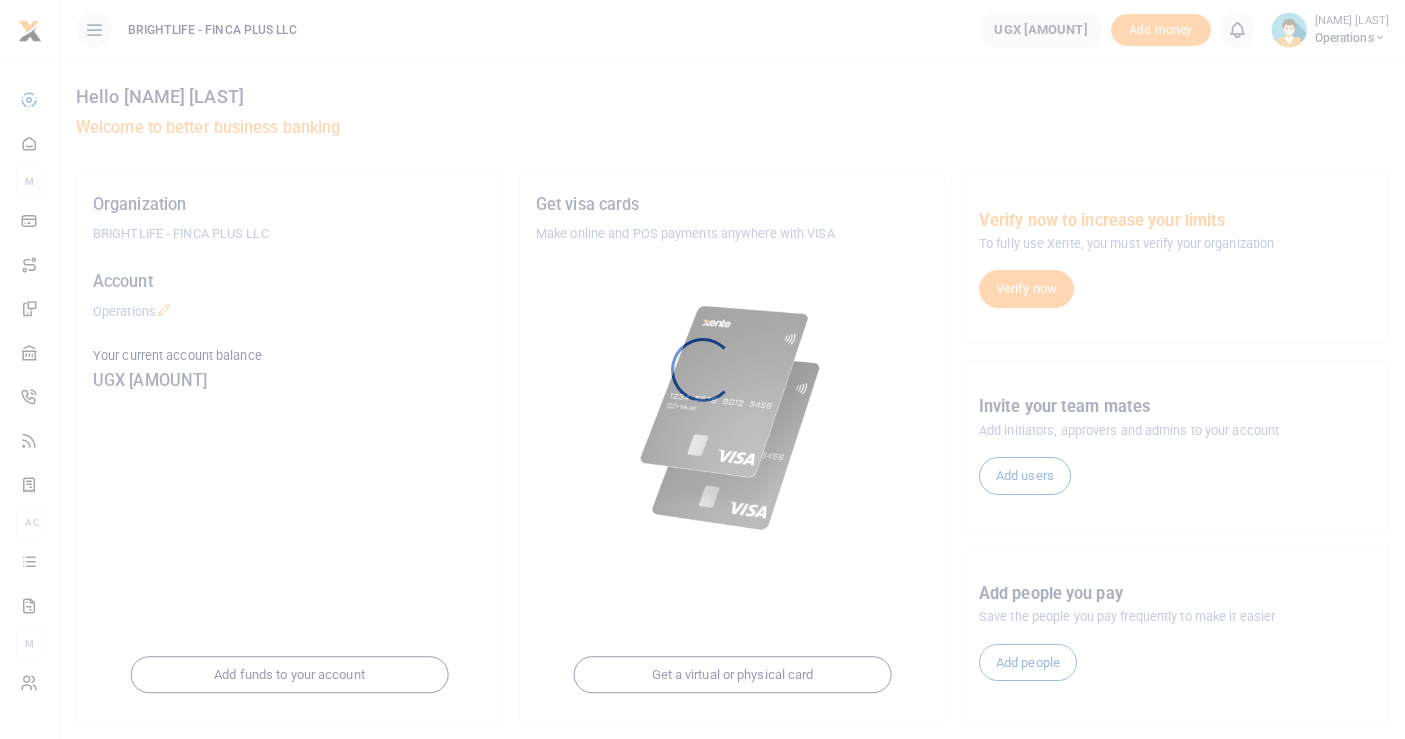 scroll, scrollTop: 0, scrollLeft: 0, axis: both 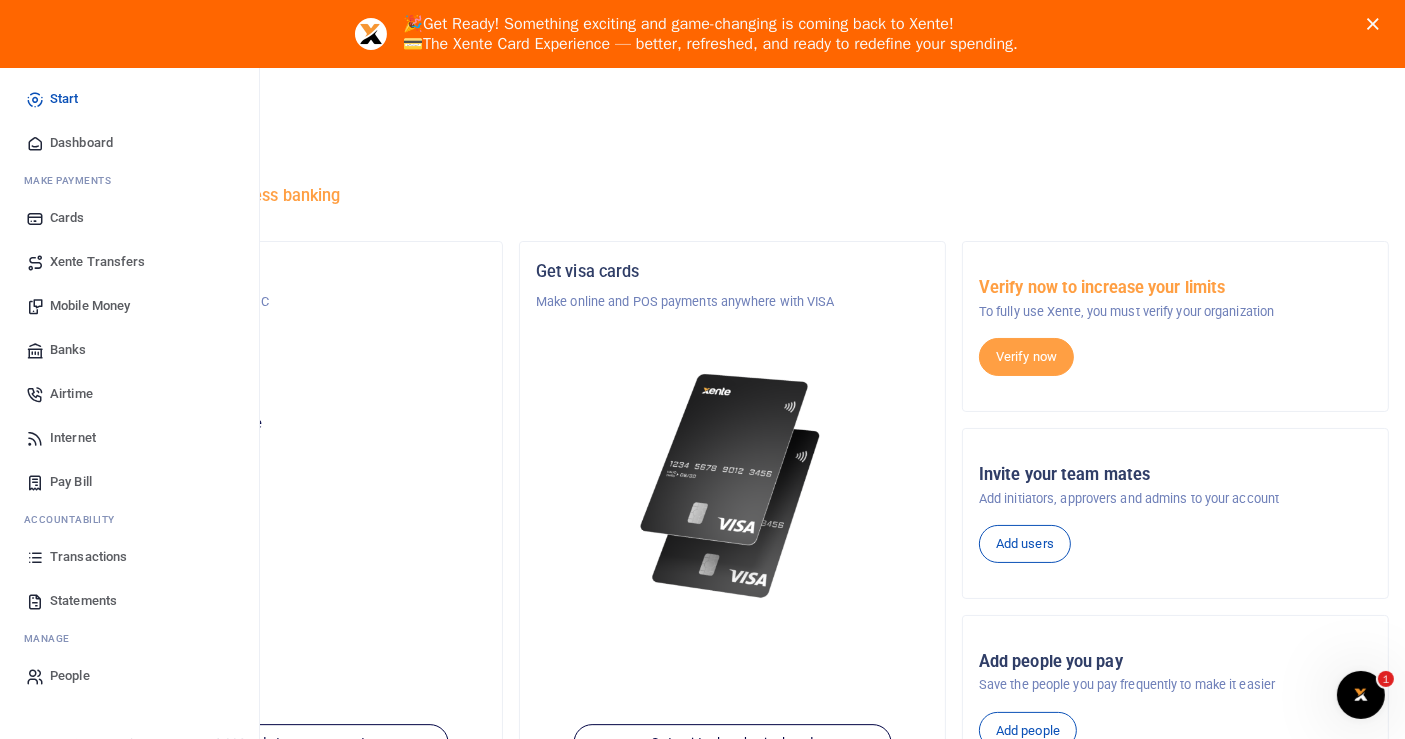 click on "Transactions" at bounding box center (88, 557) 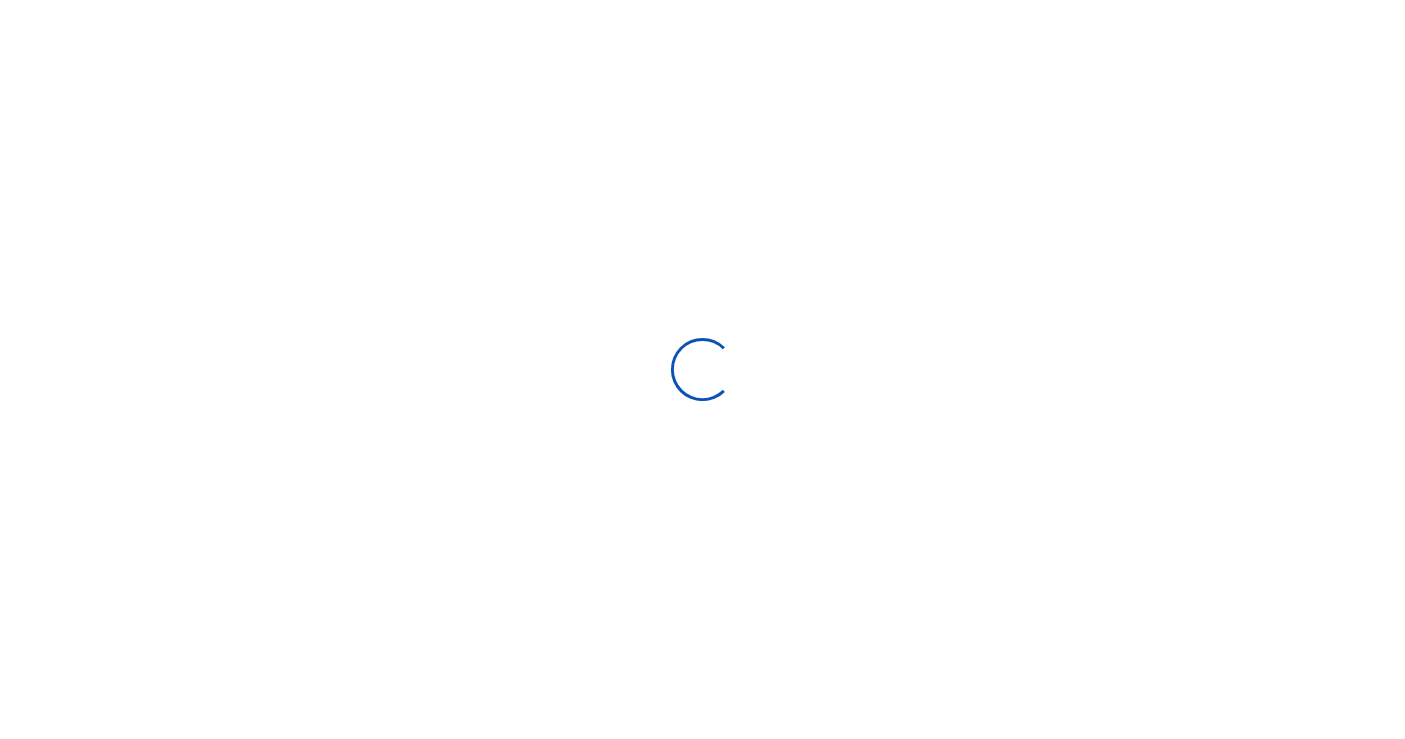 scroll, scrollTop: 0, scrollLeft: 0, axis: both 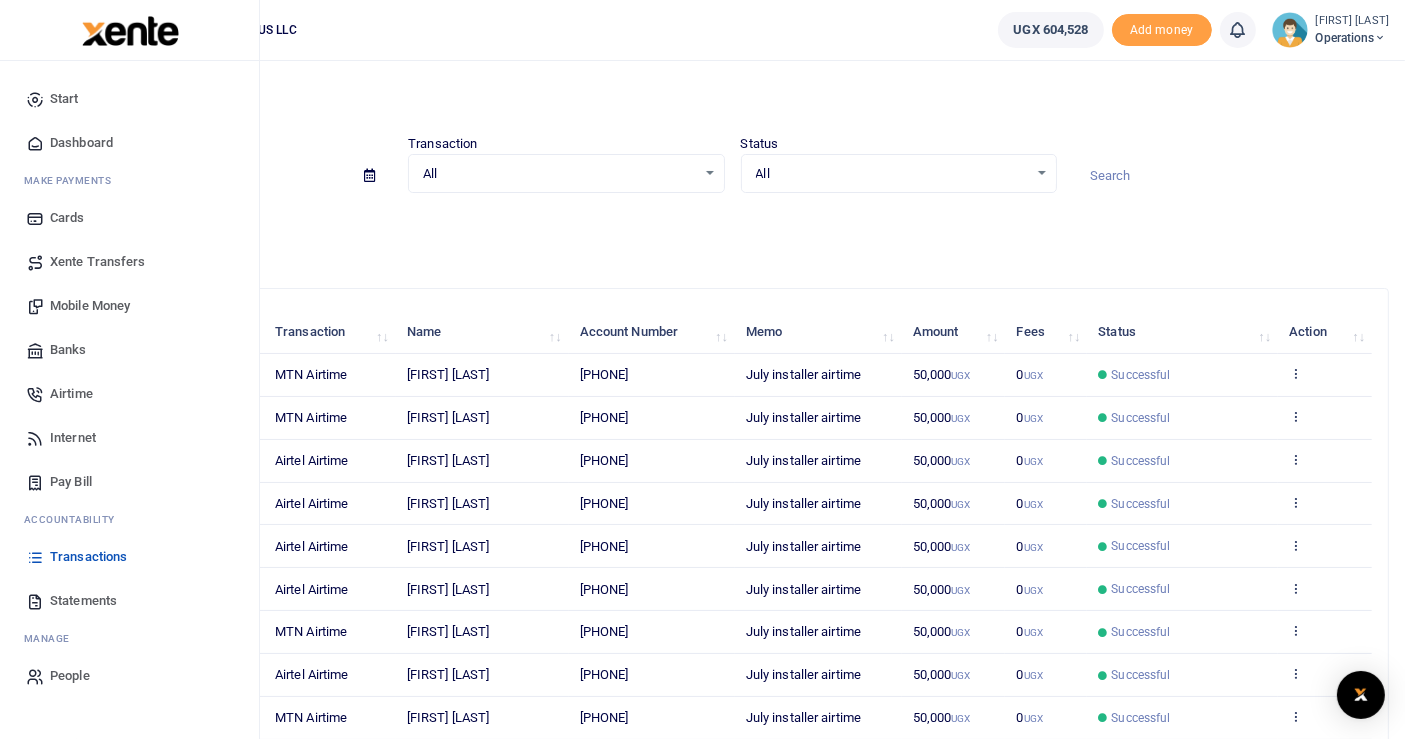 click on "Statements" at bounding box center (83, 601) 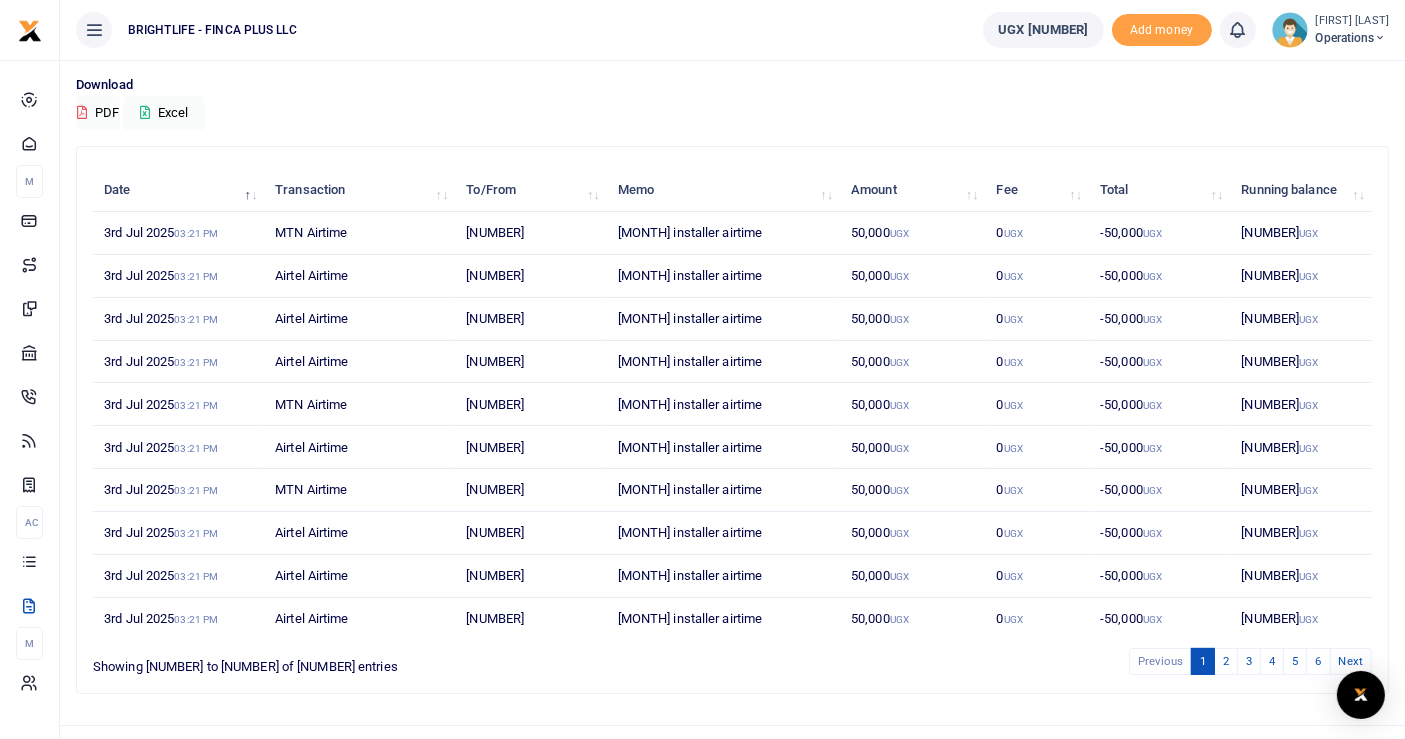 scroll, scrollTop: 175, scrollLeft: 0, axis: vertical 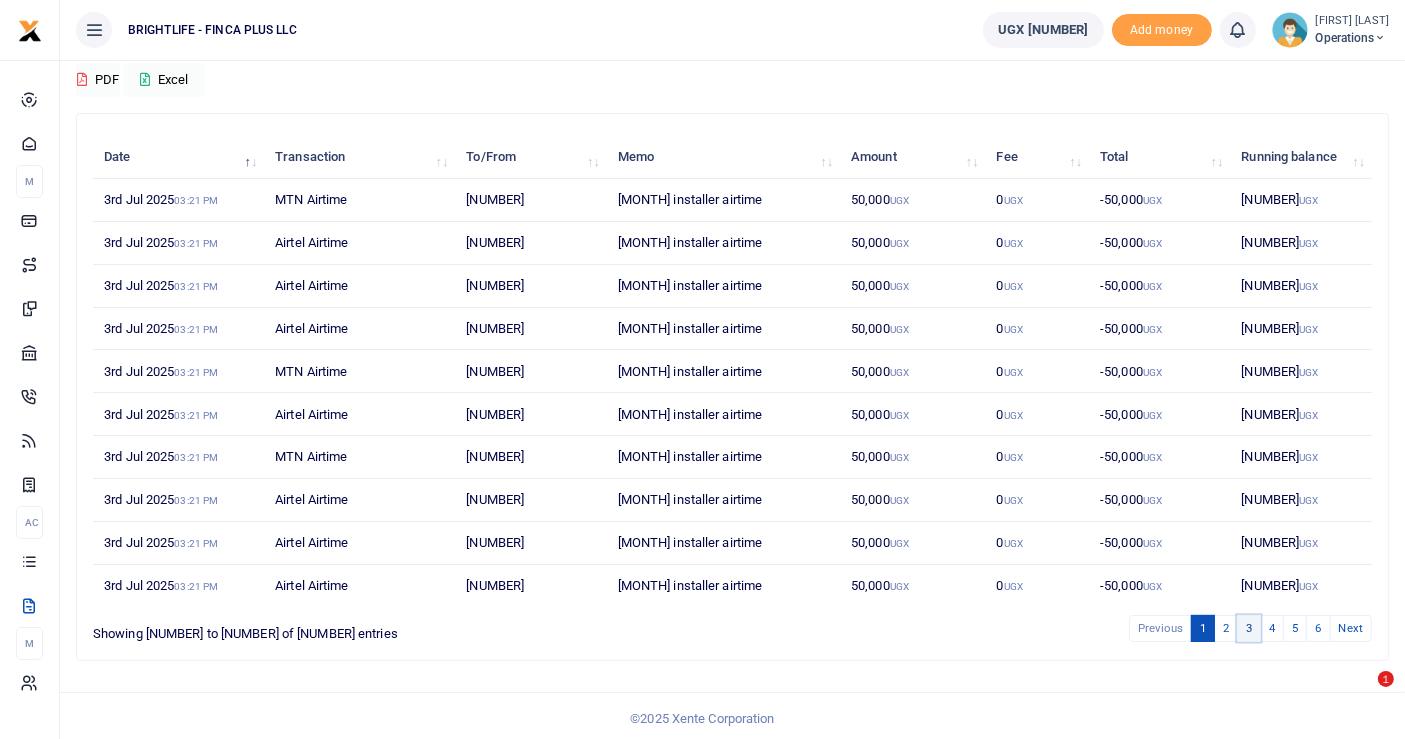 click on "3" at bounding box center (1160, 628) 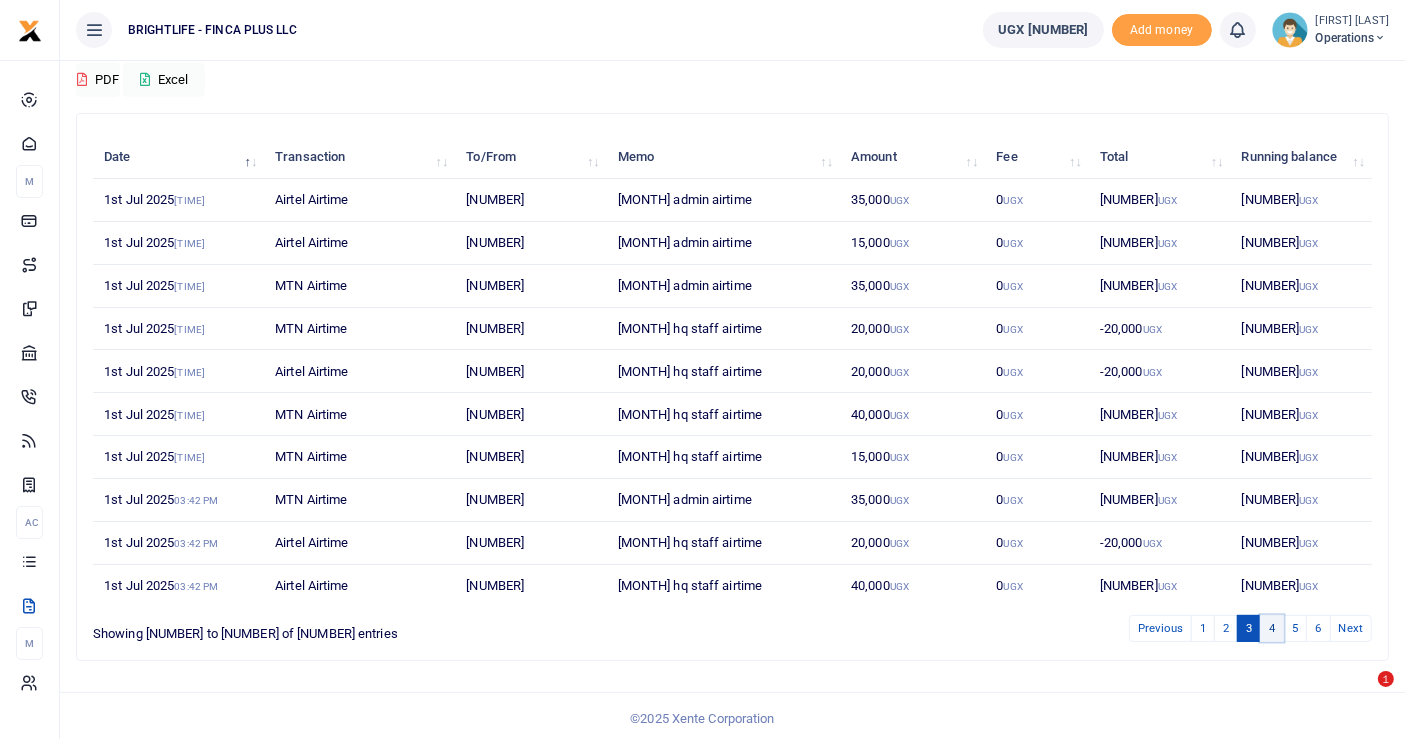 click on "4" at bounding box center (1160, 628) 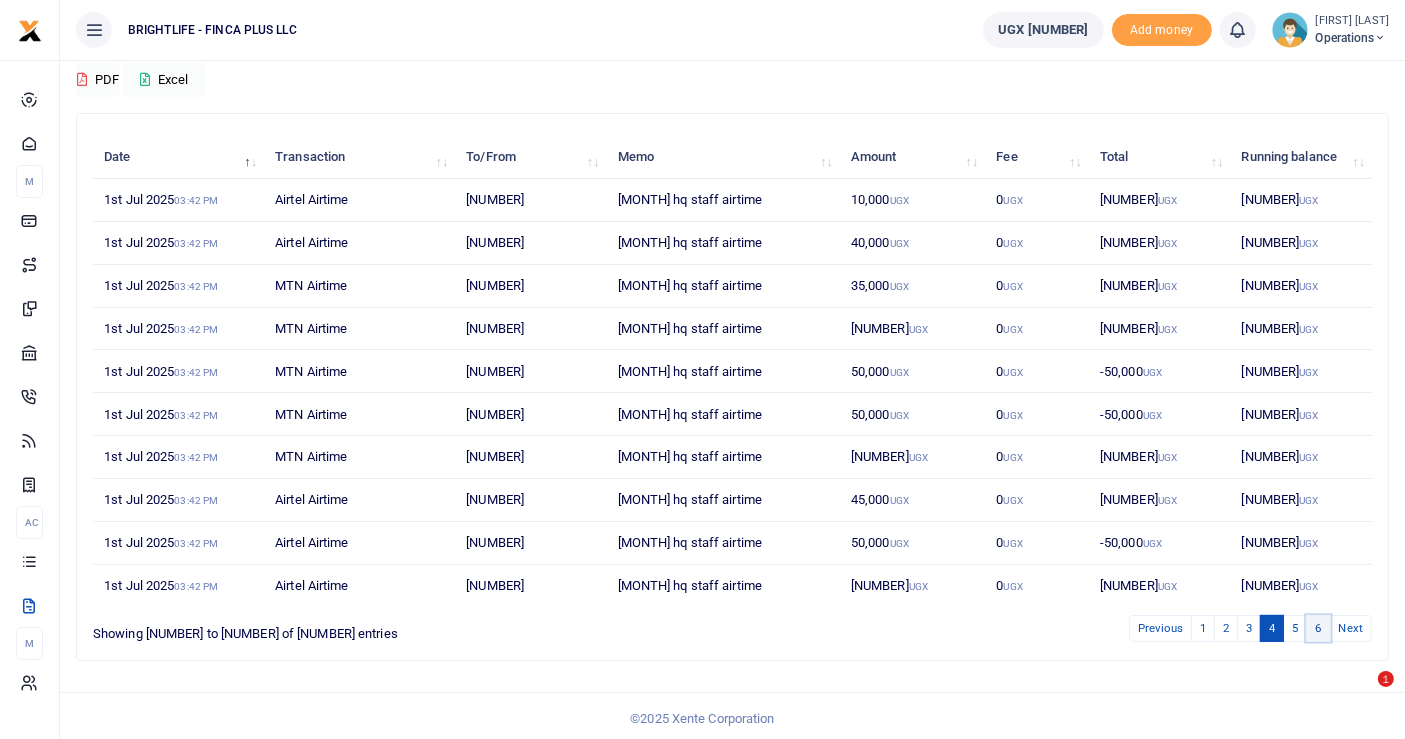 click on "6" at bounding box center [1160, 628] 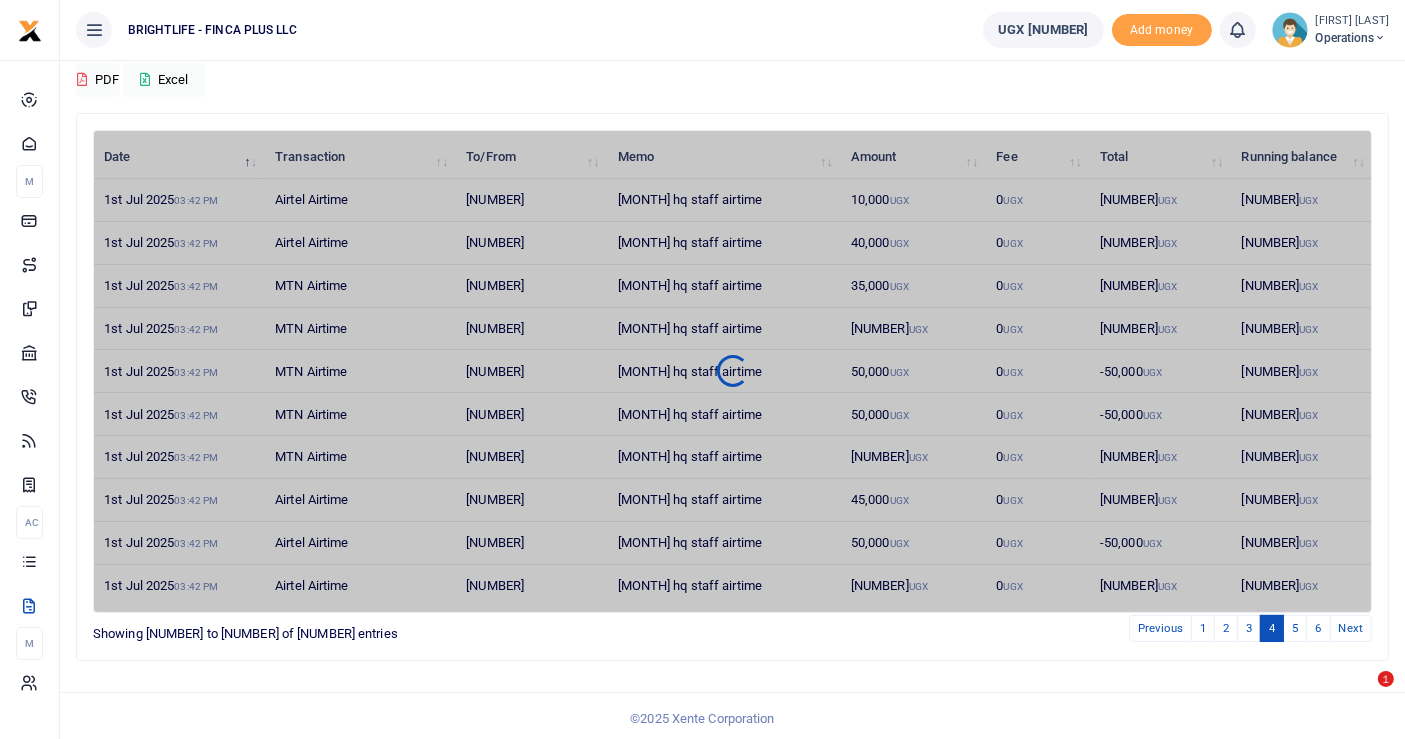 scroll, scrollTop: 5, scrollLeft: 0, axis: vertical 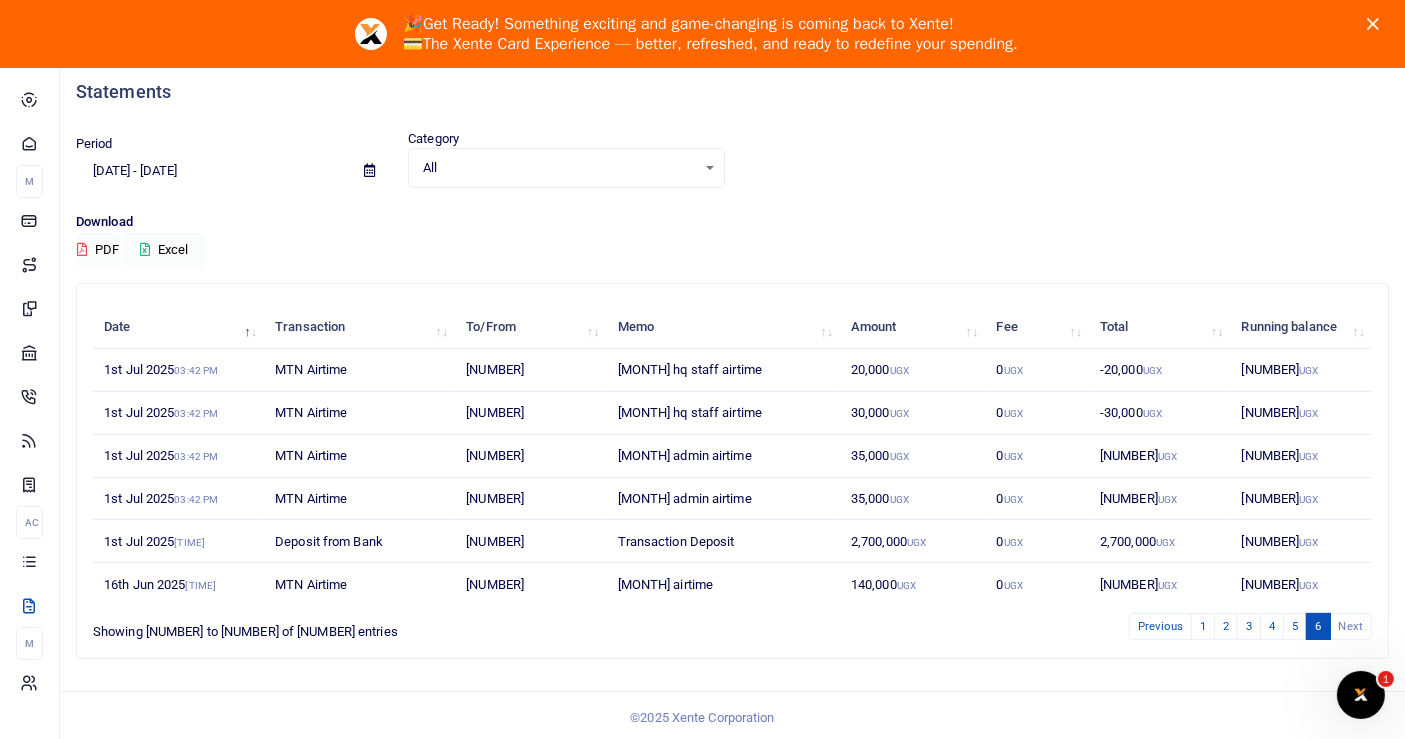 click on "[DATE] - [DATE]" at bounding box center [212, 171] 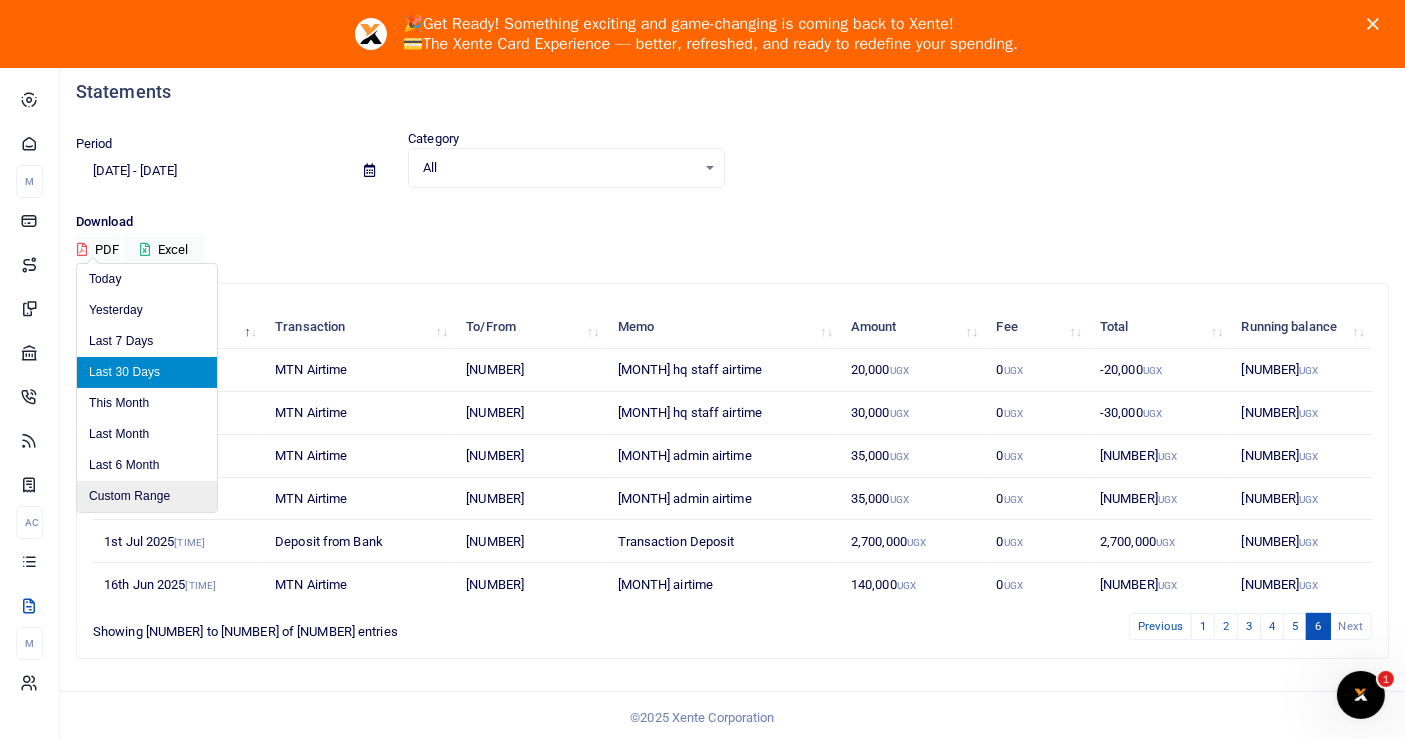 click on "Custom Range" at bounding box center [147, 496] 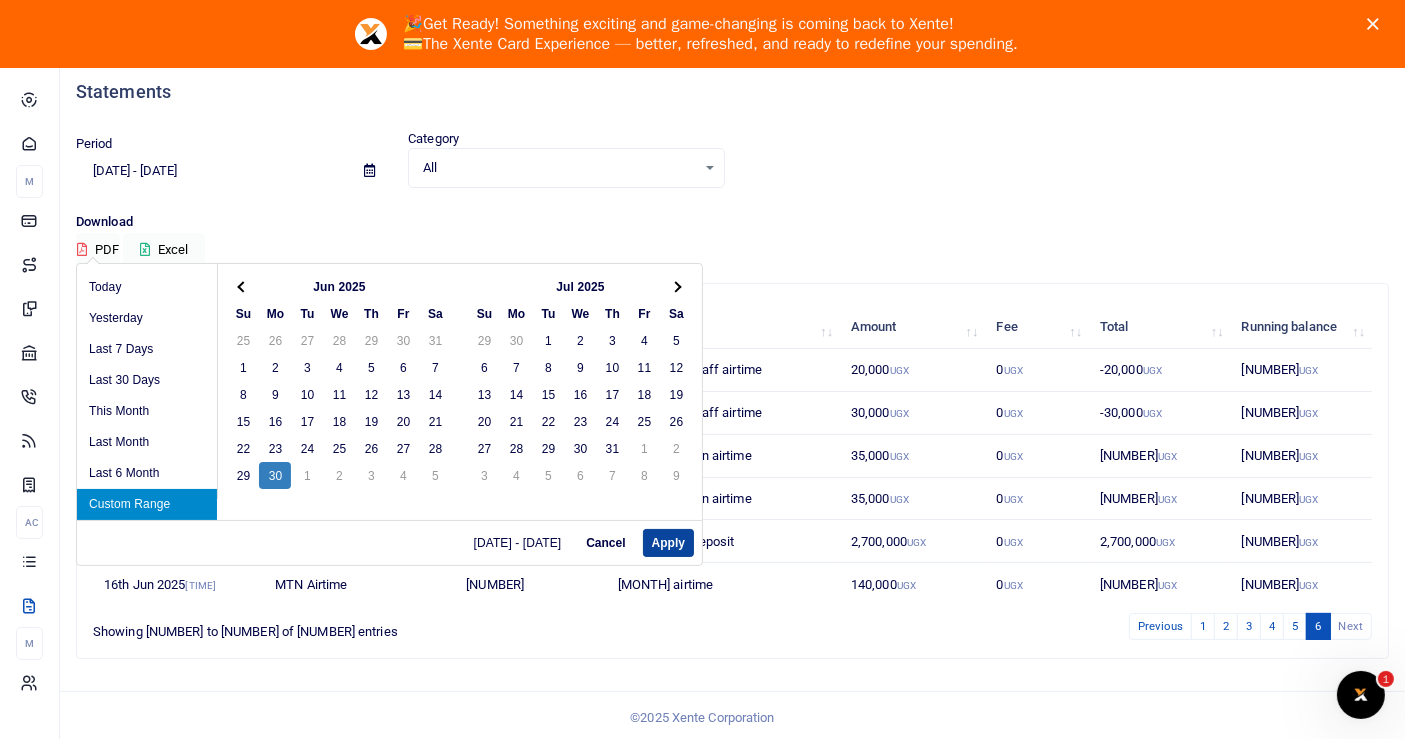 click on "Apply" at bounding box center [668, 543] 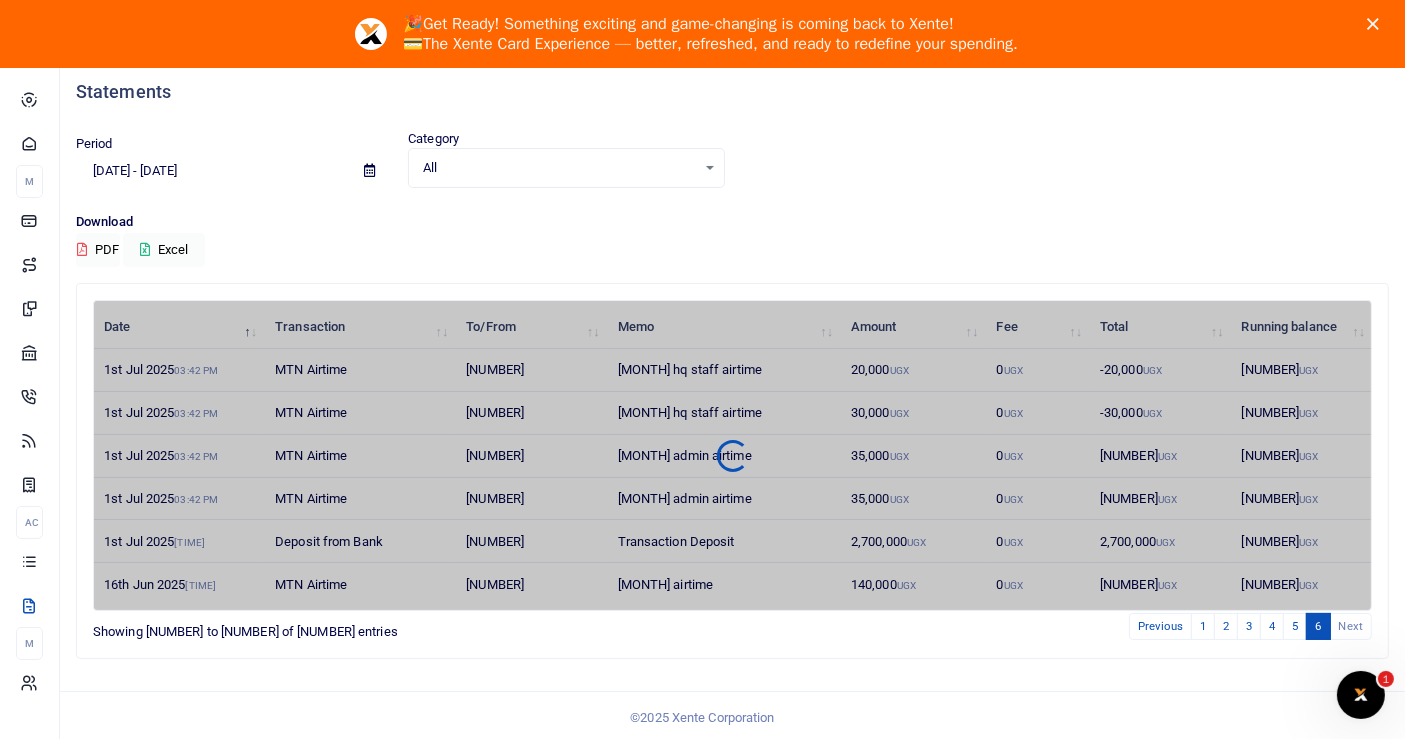 scroll, scrollTop: 68, scrollLeft: 0, axis: vertical 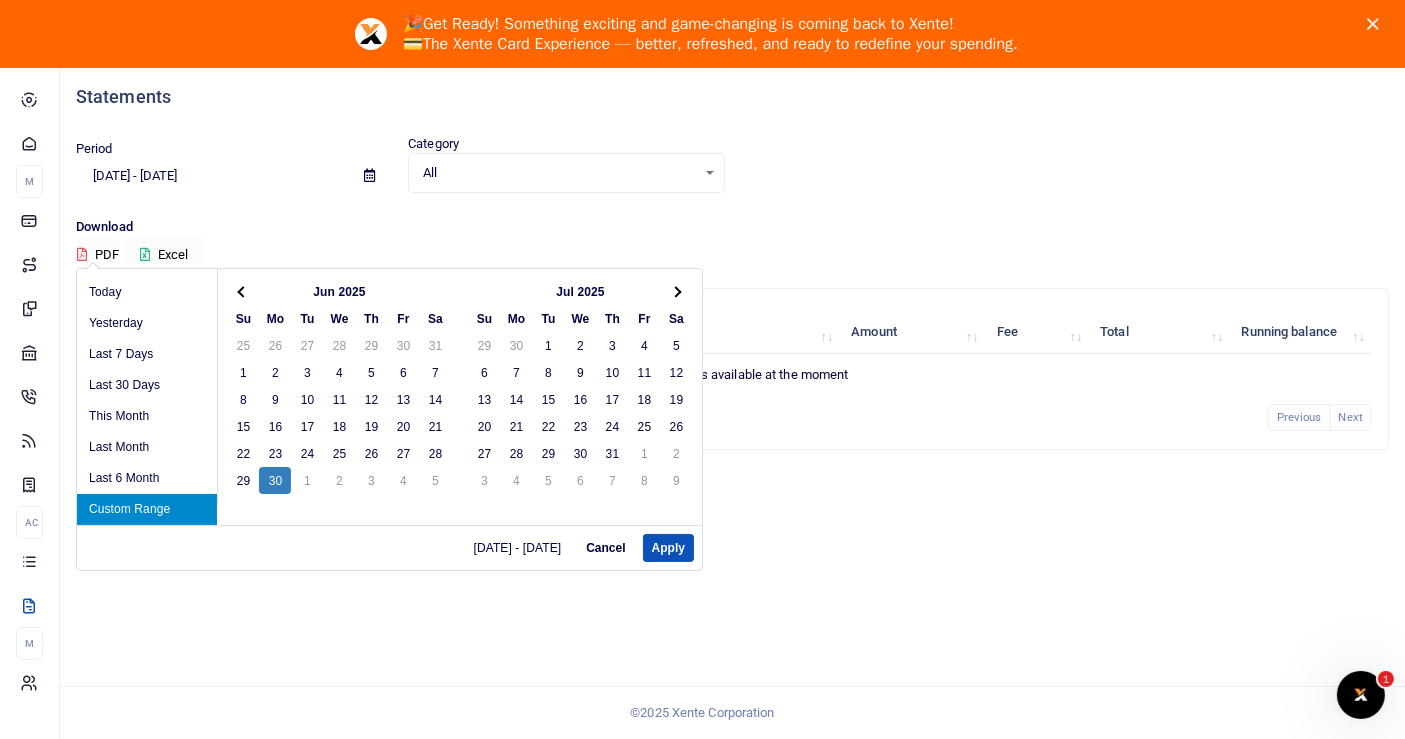 click on "[DATE] - [DATE]" at bounding box center [212, 176] 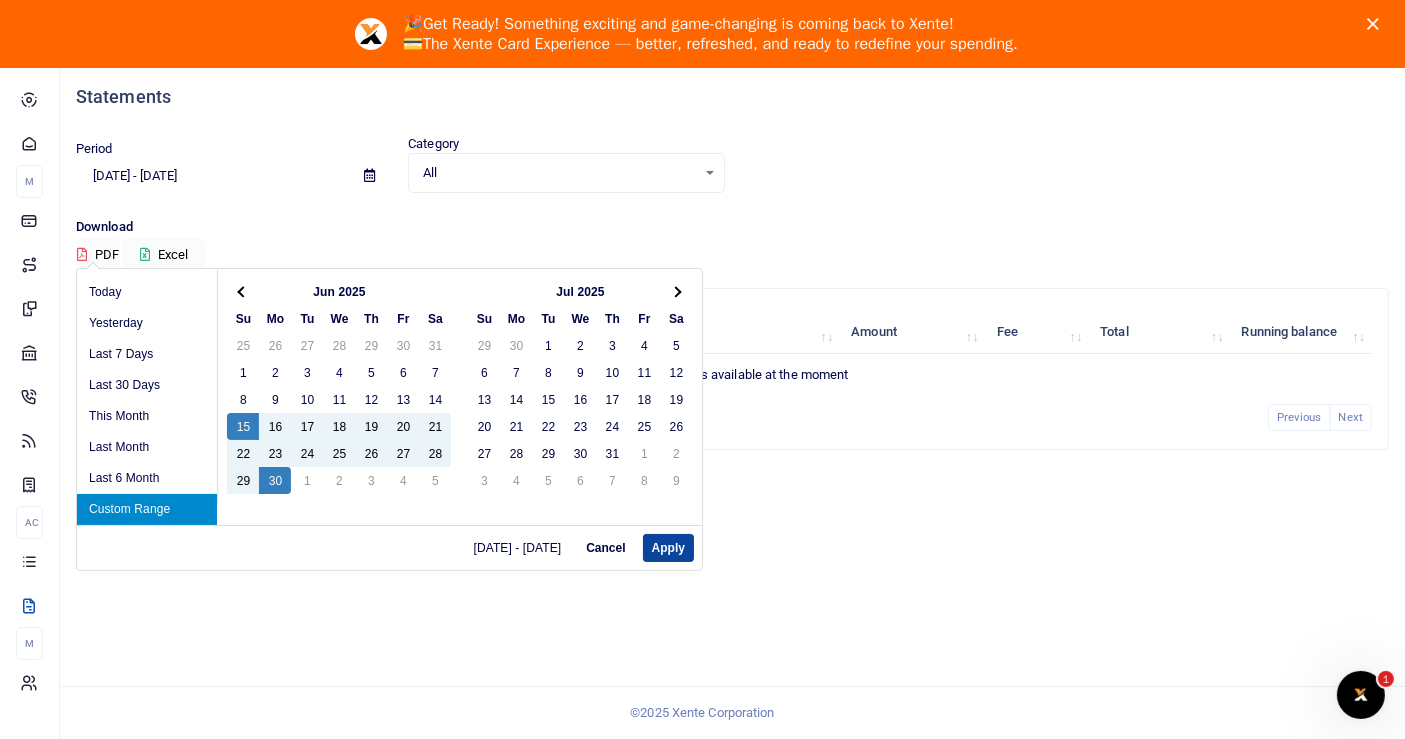 click on "Apply" at bounding box center [668, 548] 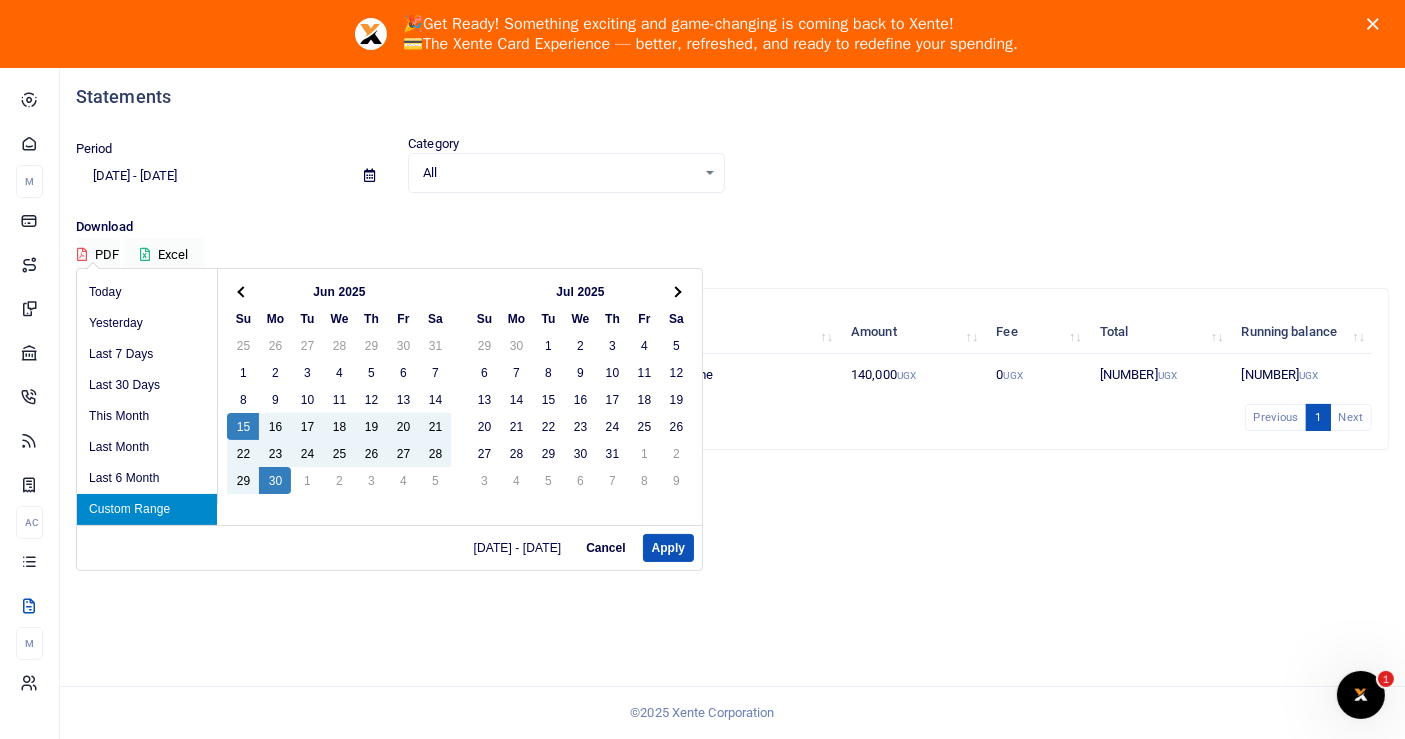 click on "[DATE] - [DATE]" at bounding box center (212, 176) 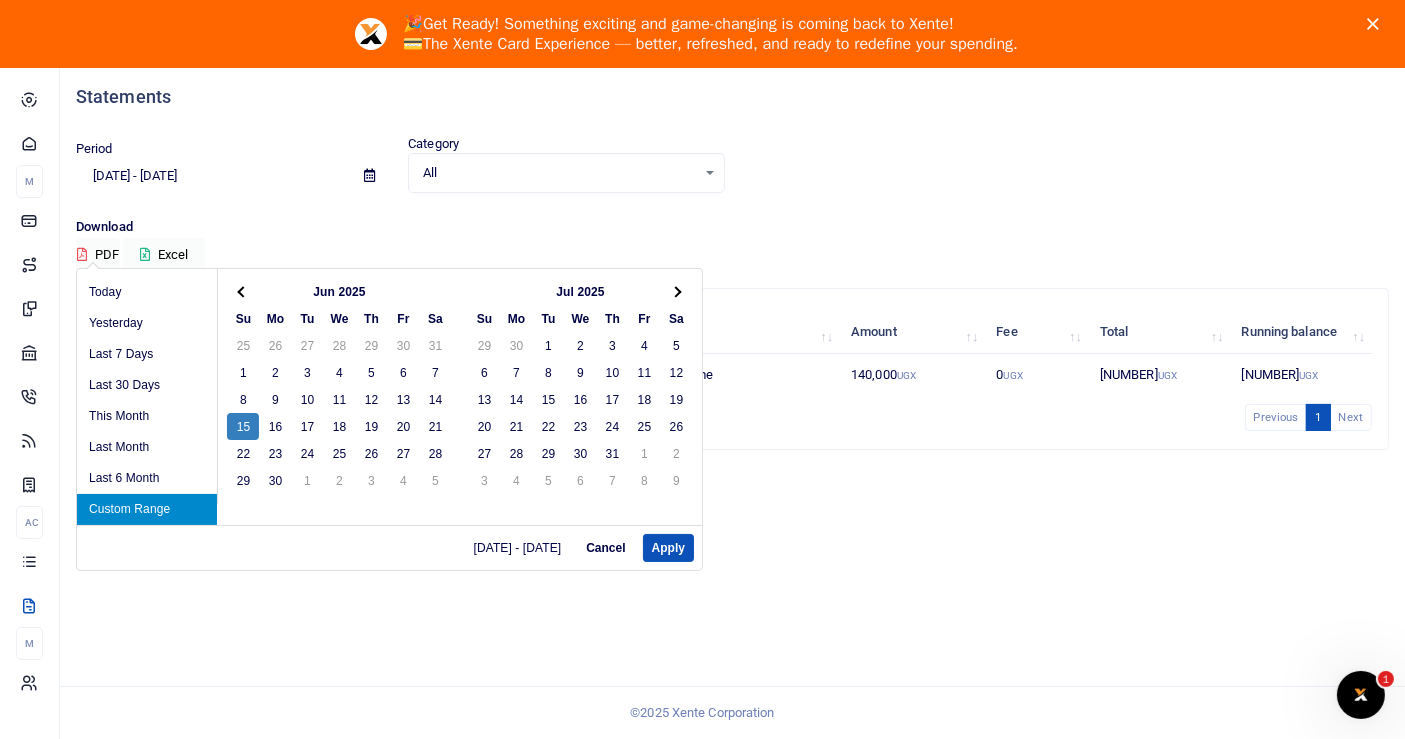 click on "[DATE] - [DATE]" at bounding box center (212, 176) 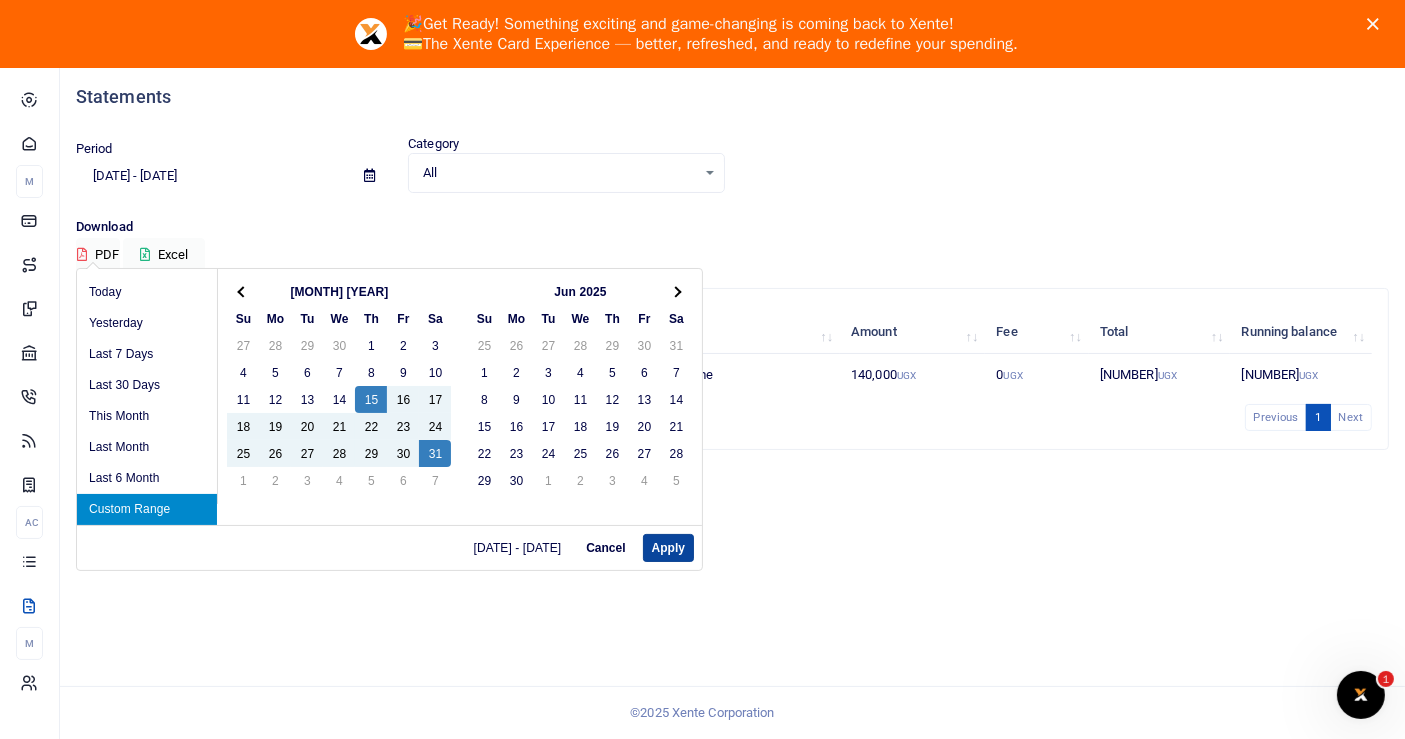 type on "[DATE] - [DATE]" 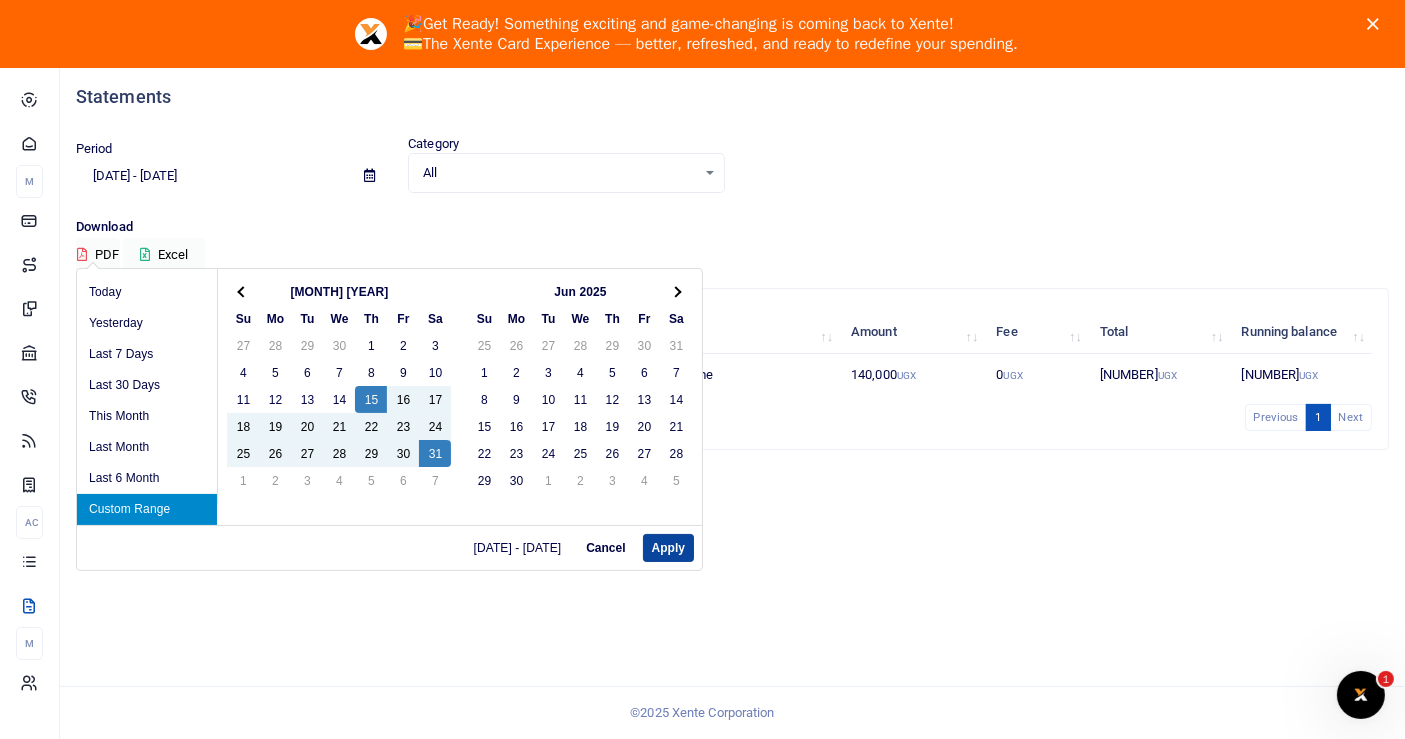 click on "Apply" at bounding box center [668, 548] 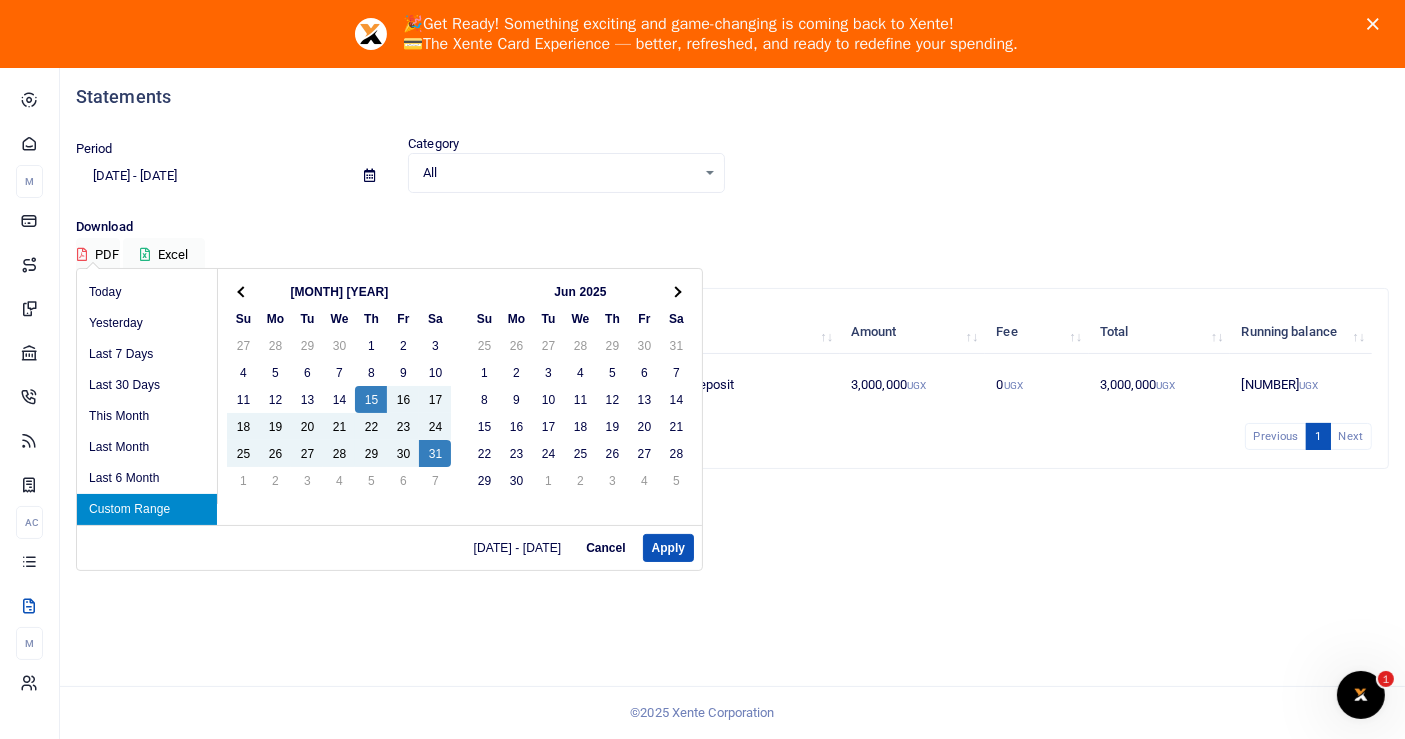 click on "[DATE] - [DATE]" at bounding box center [212, 176] 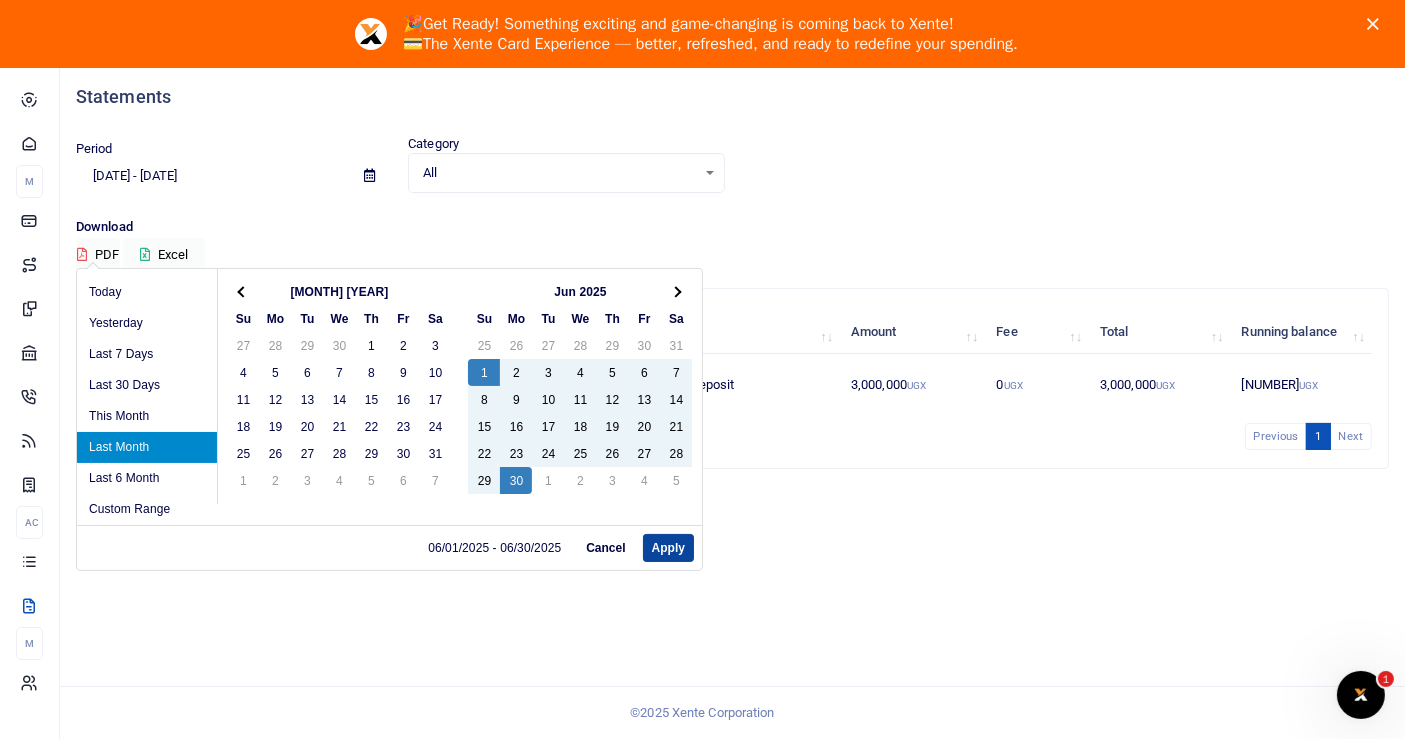 click on "Apply" at bounding box center [668, 548] 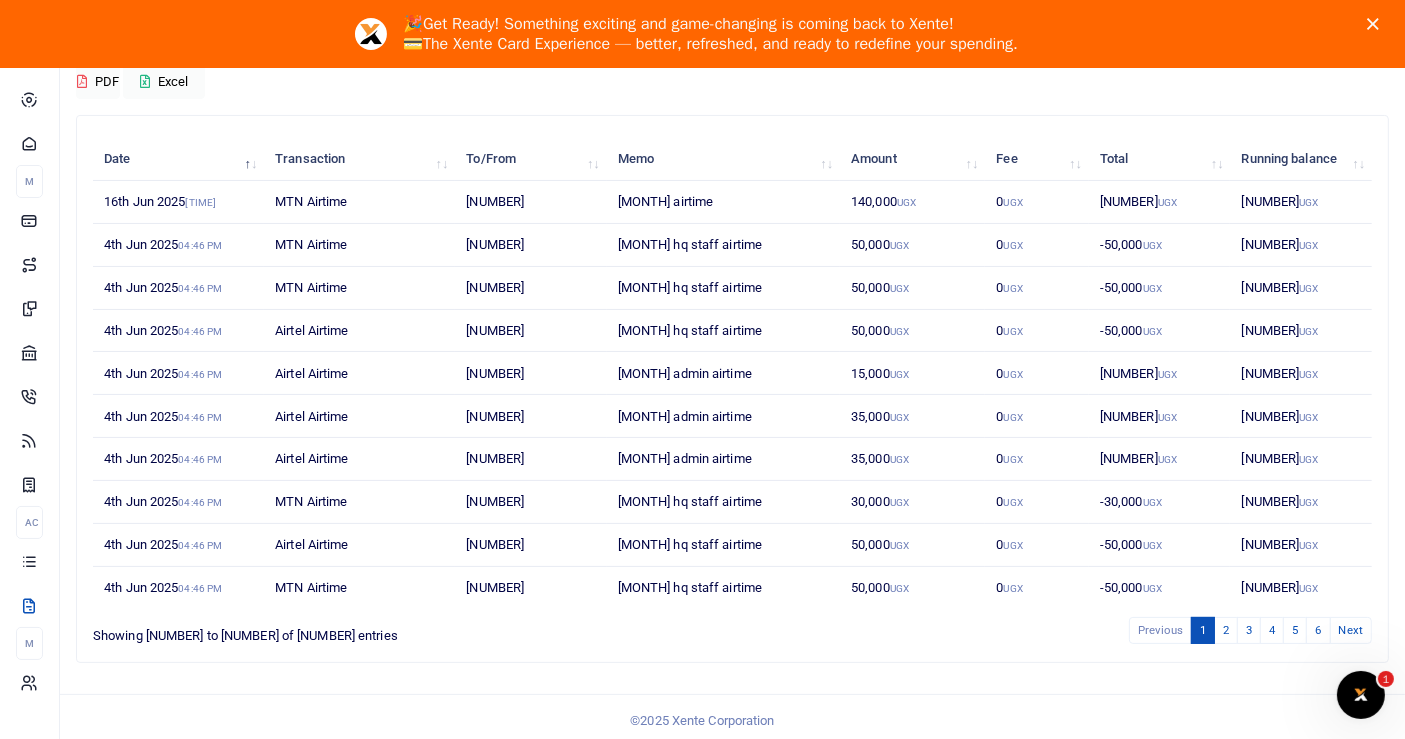 scroll, scrollTop: 242, scrollLeft: 0, axis: vertical 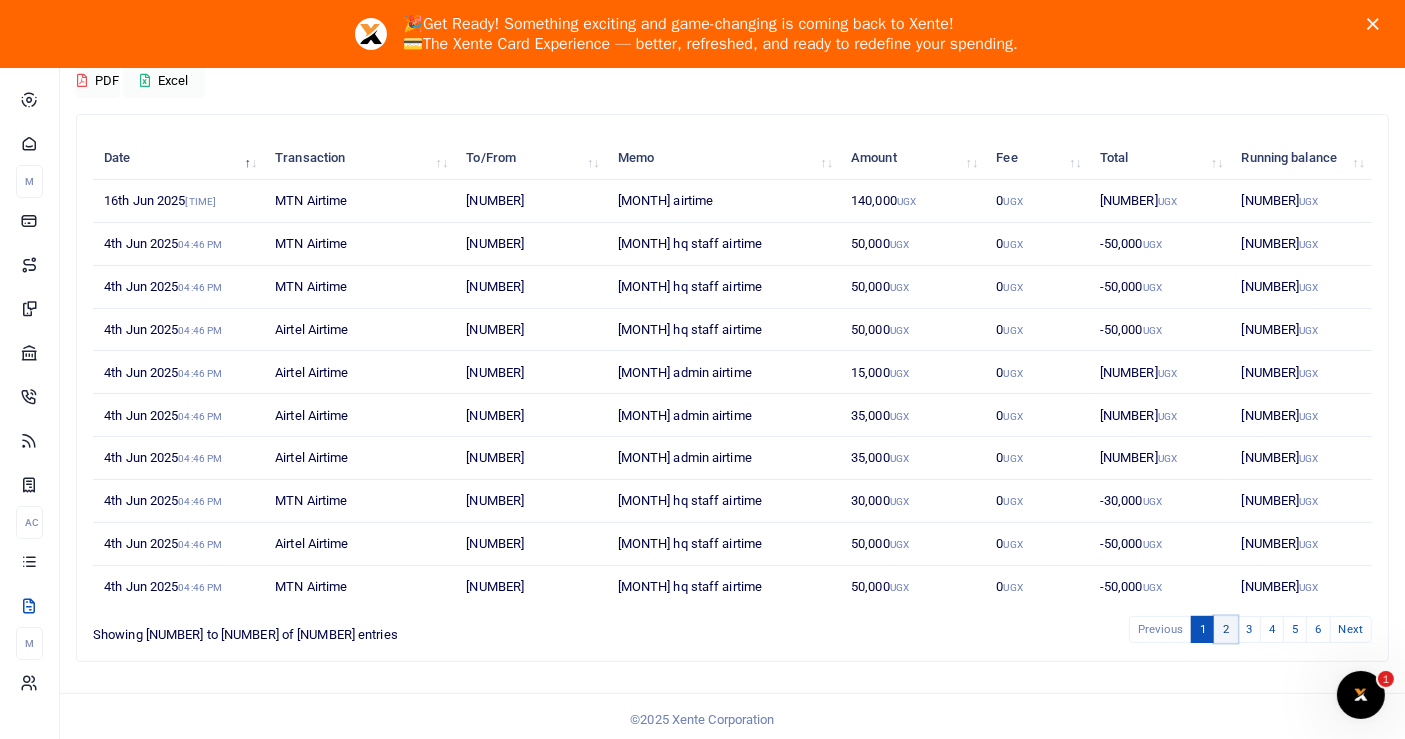 click on "2" at bounding box center (1160, 629) 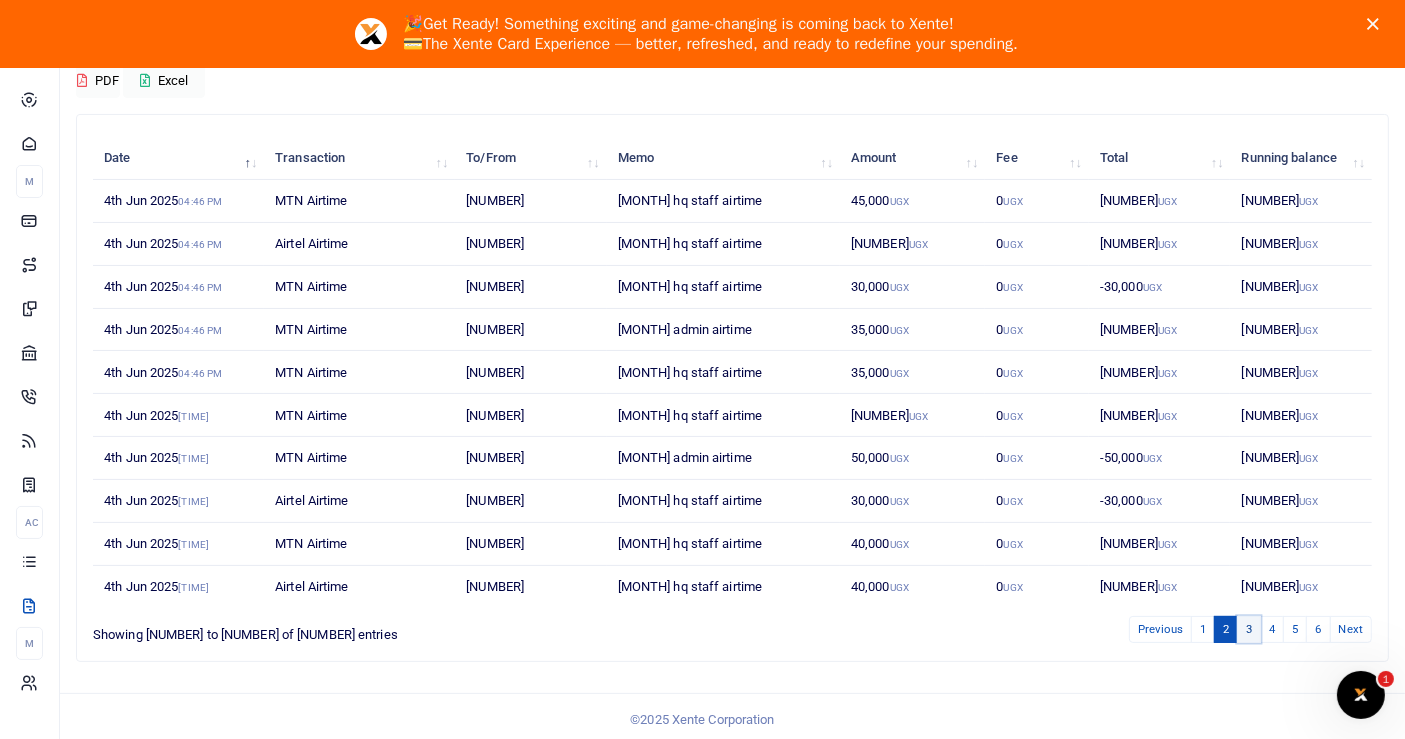click on "3" at bounding box center (1160, 629) 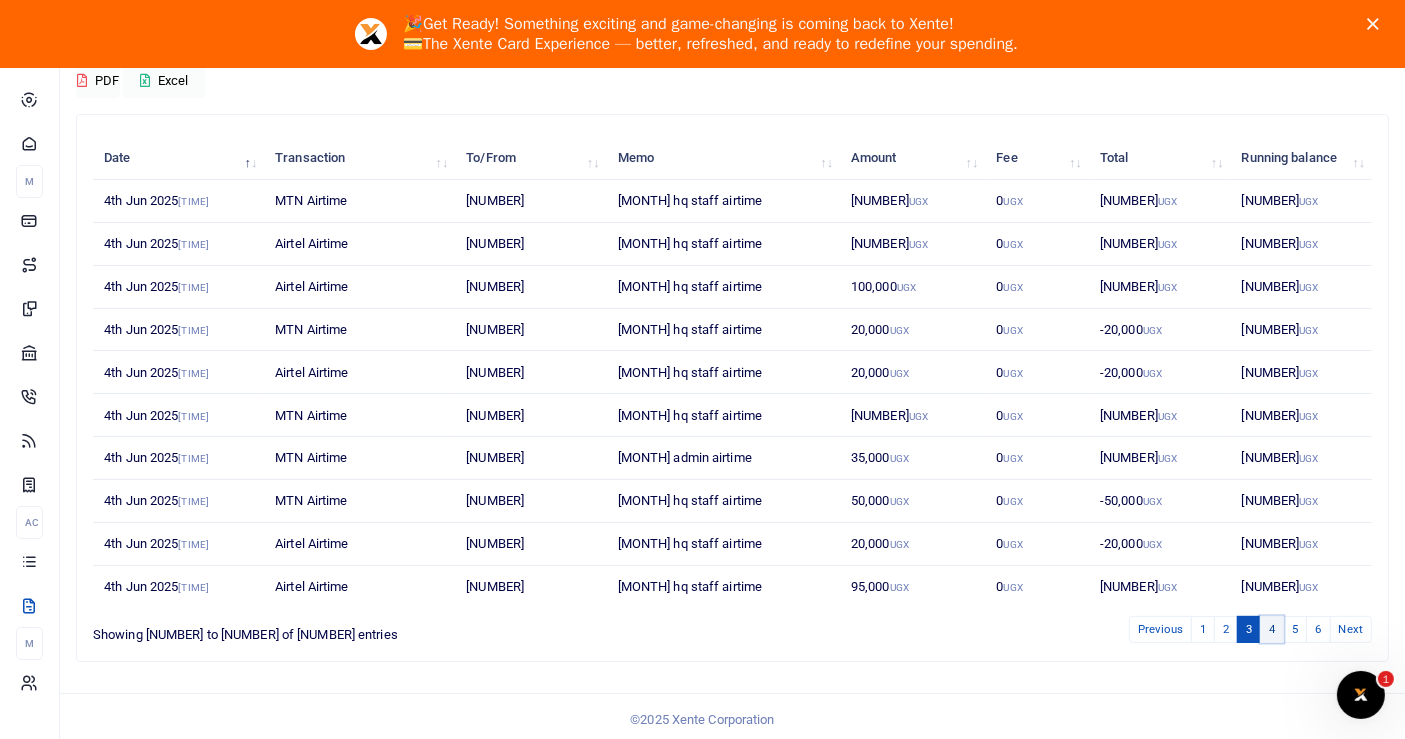 click on "4" at bounding box center (1160, 629) 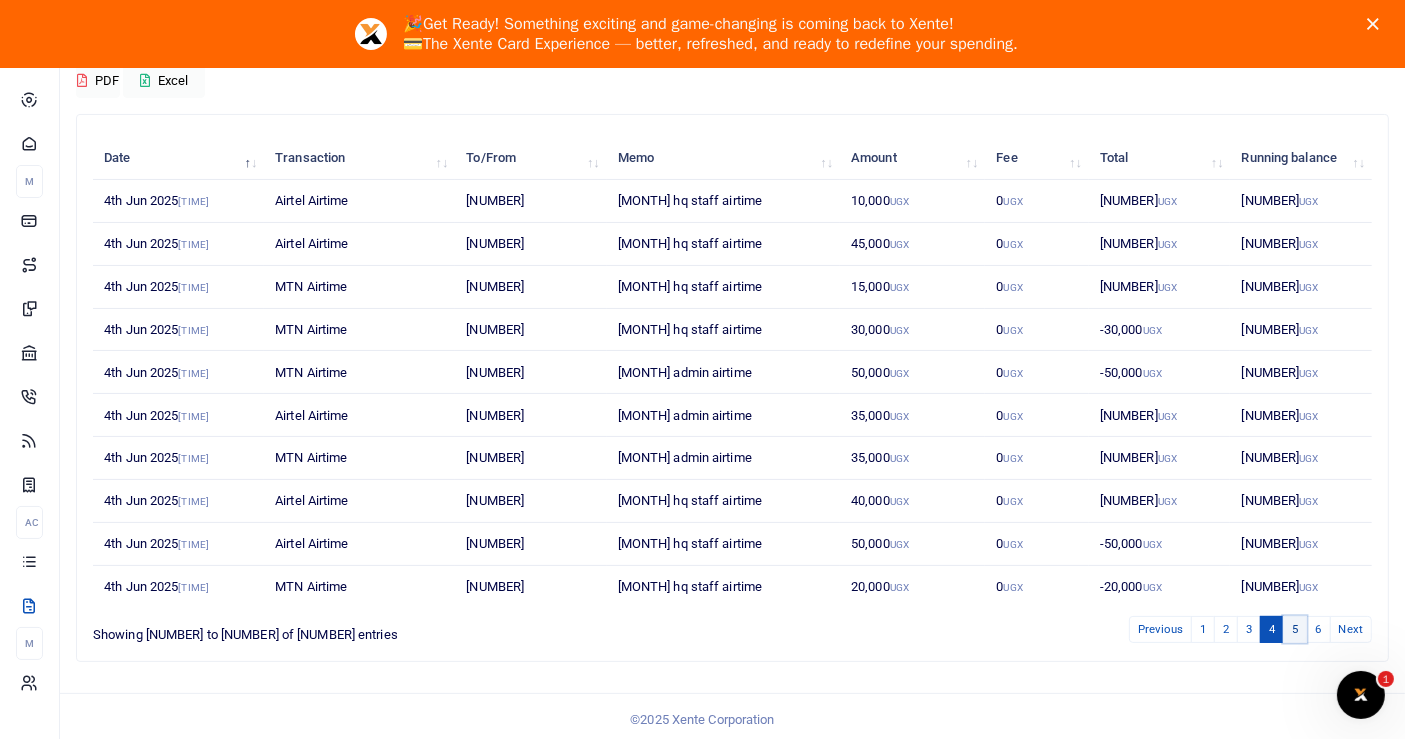 click on "5" at bounding box center (1160, 629) 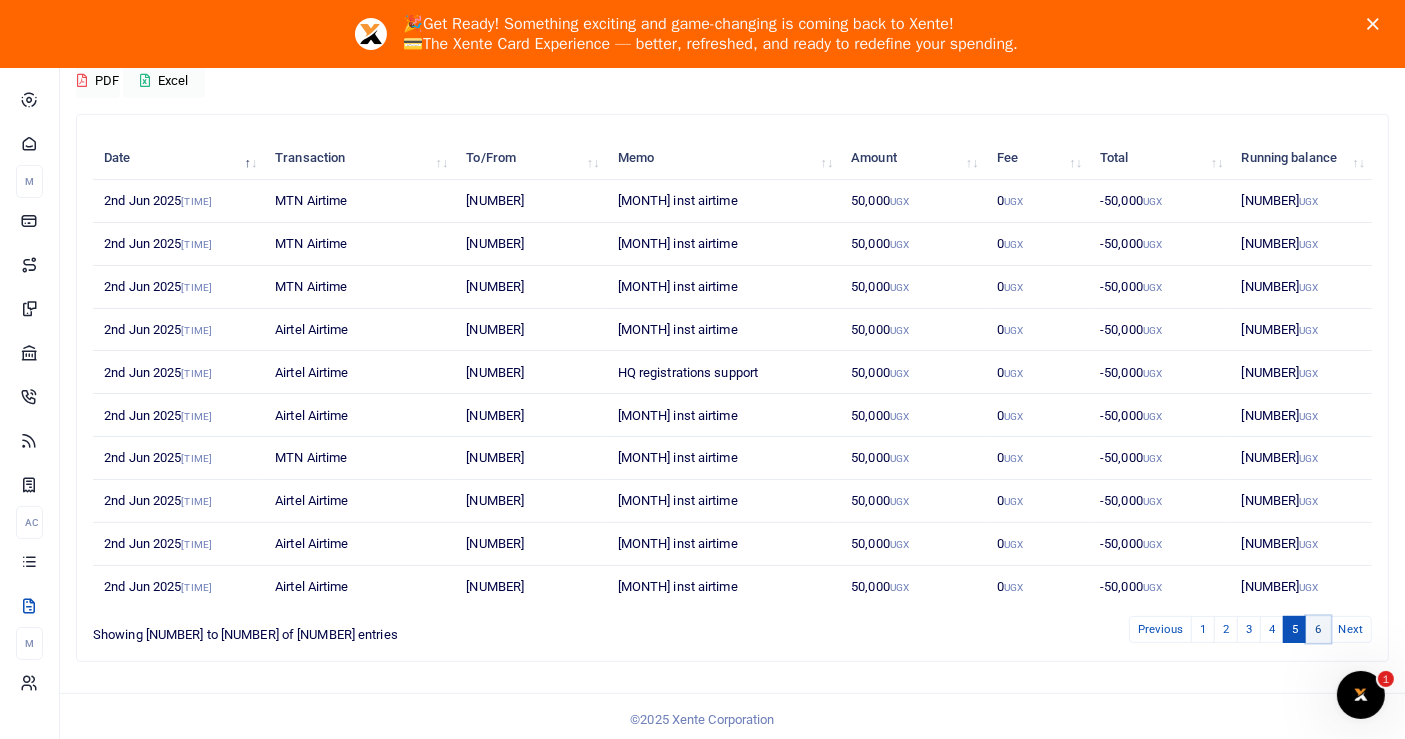 click on "6" at bounding box center [1160, 629] 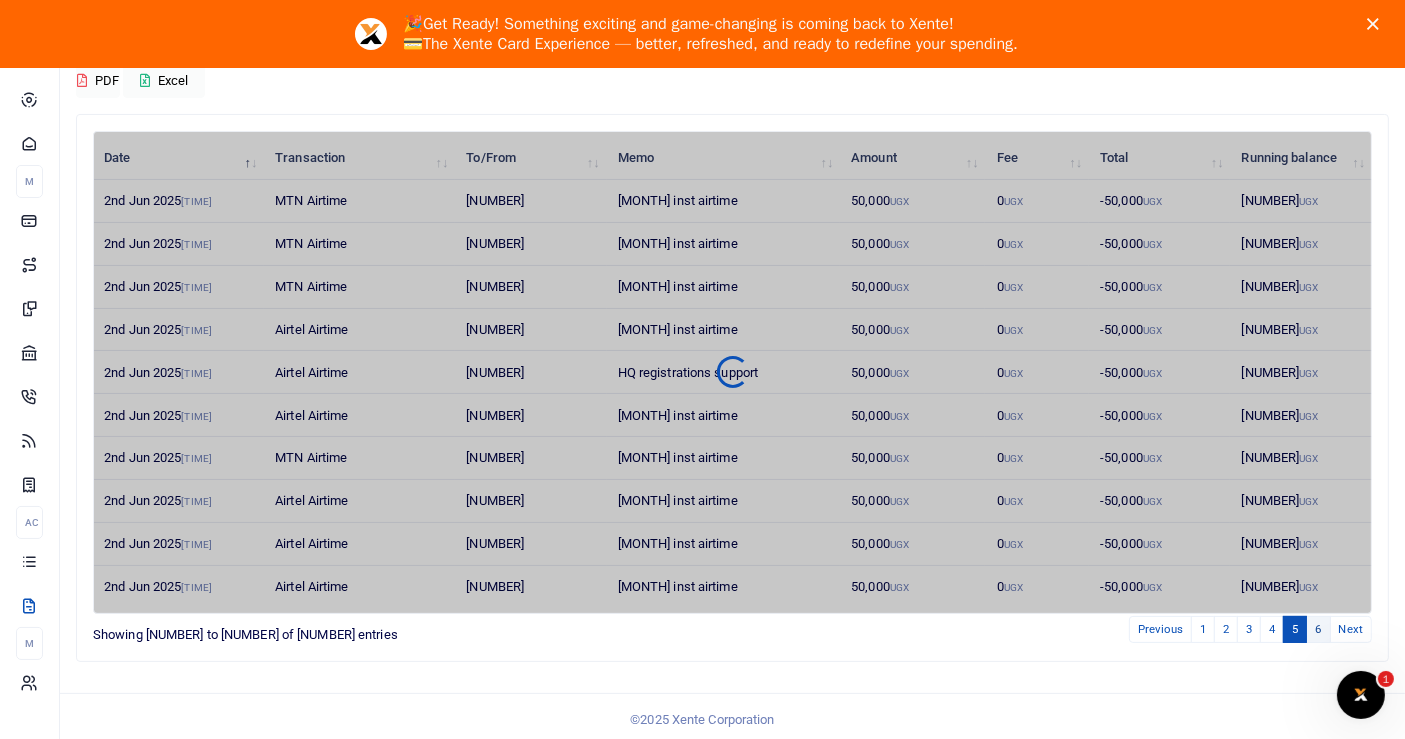 scroll, scrollTop: 68, scrollLeft: 0, axis: vertical 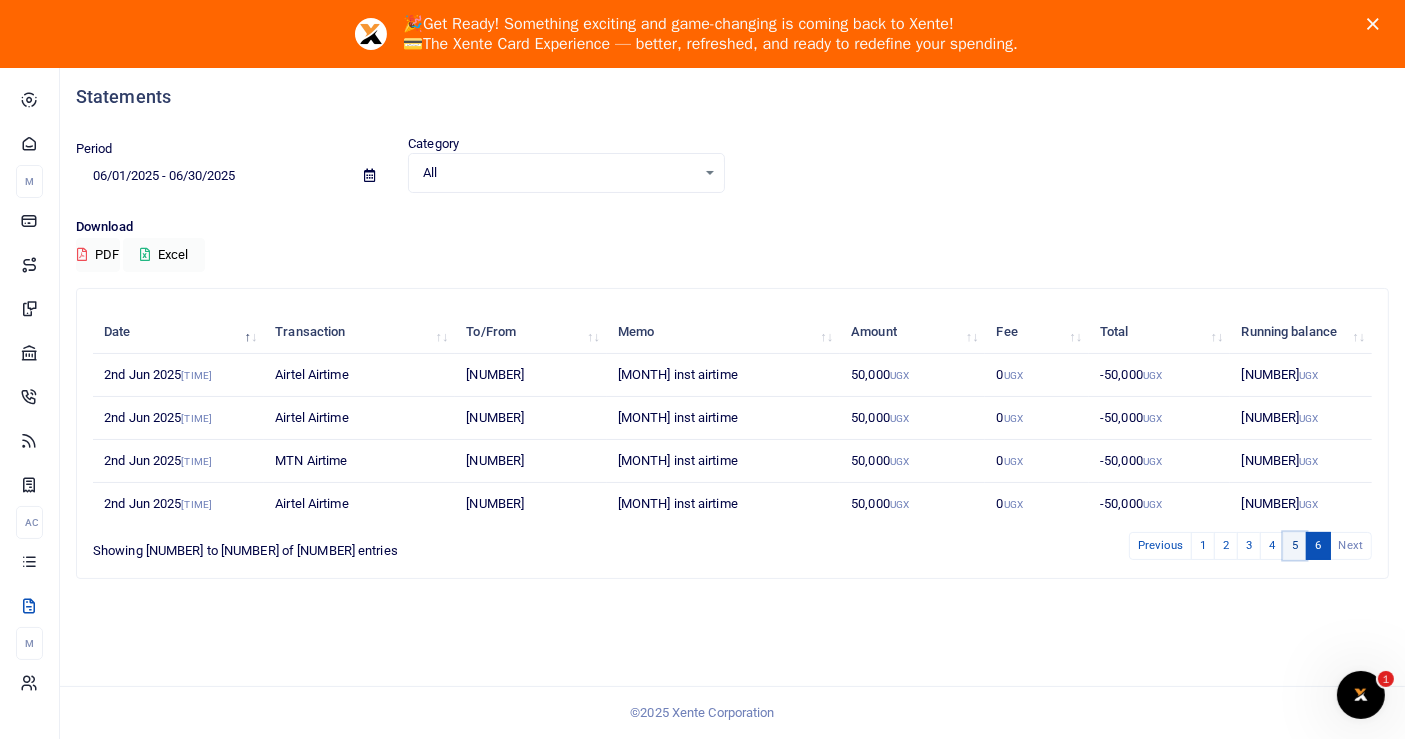 click on "5" at bounding box center [1160, 545] 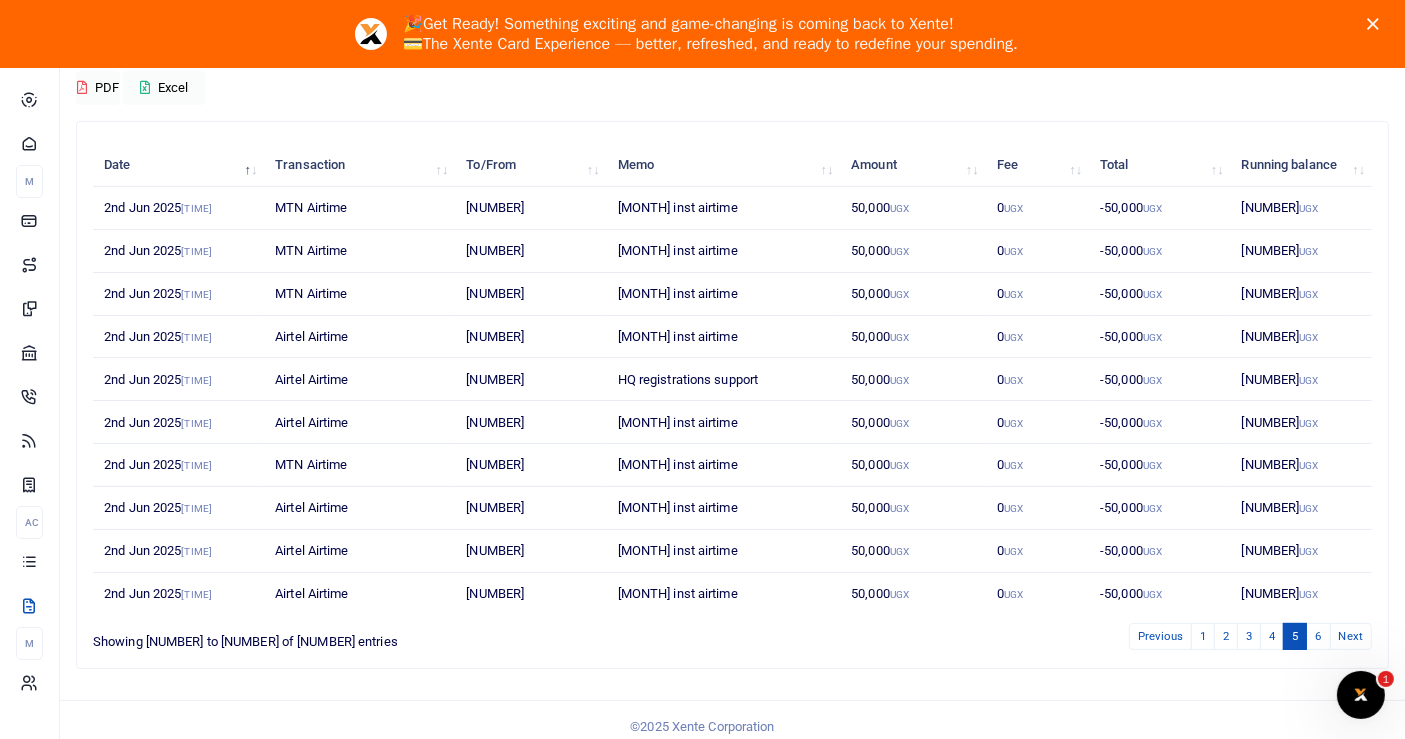 scroll, scrollTop: 243, scrollLeft: 0, axis: vertical 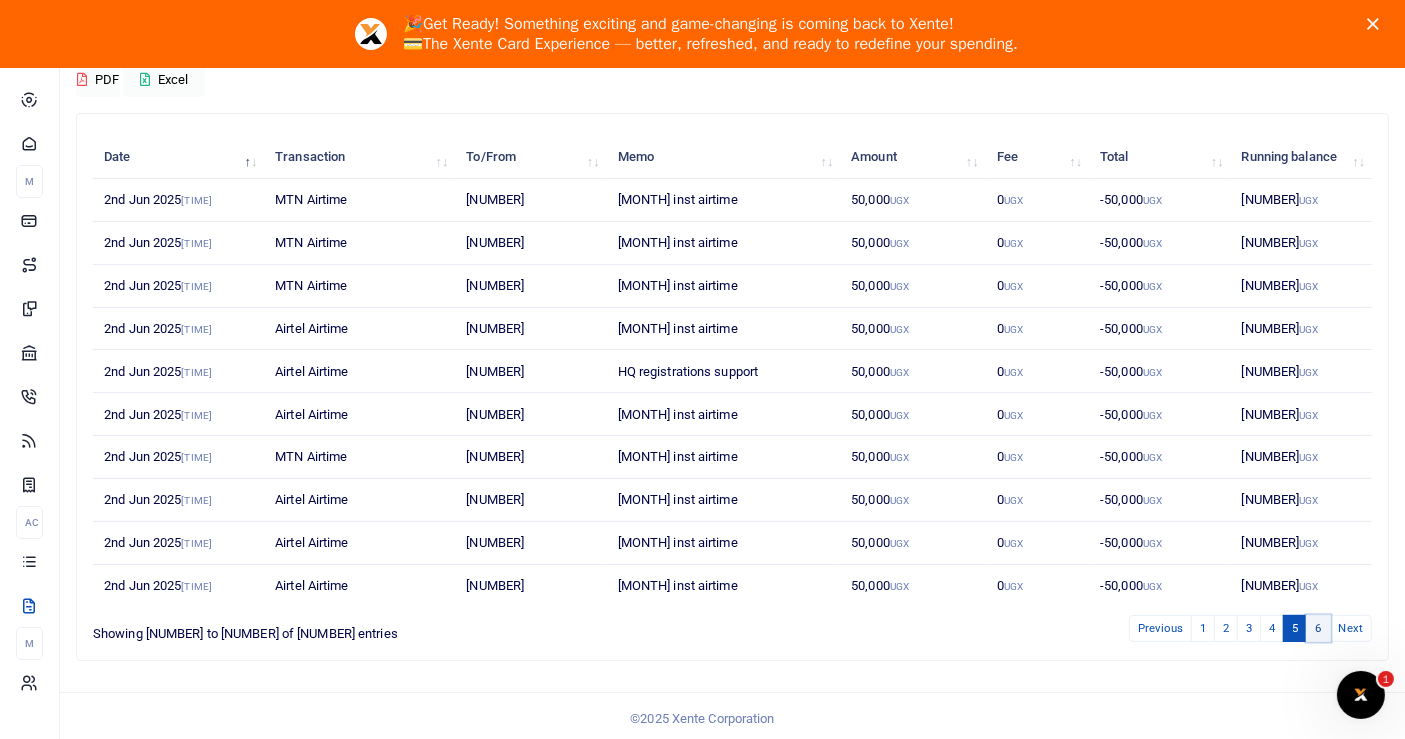 click on "6" at bounding box center [1160, 628] 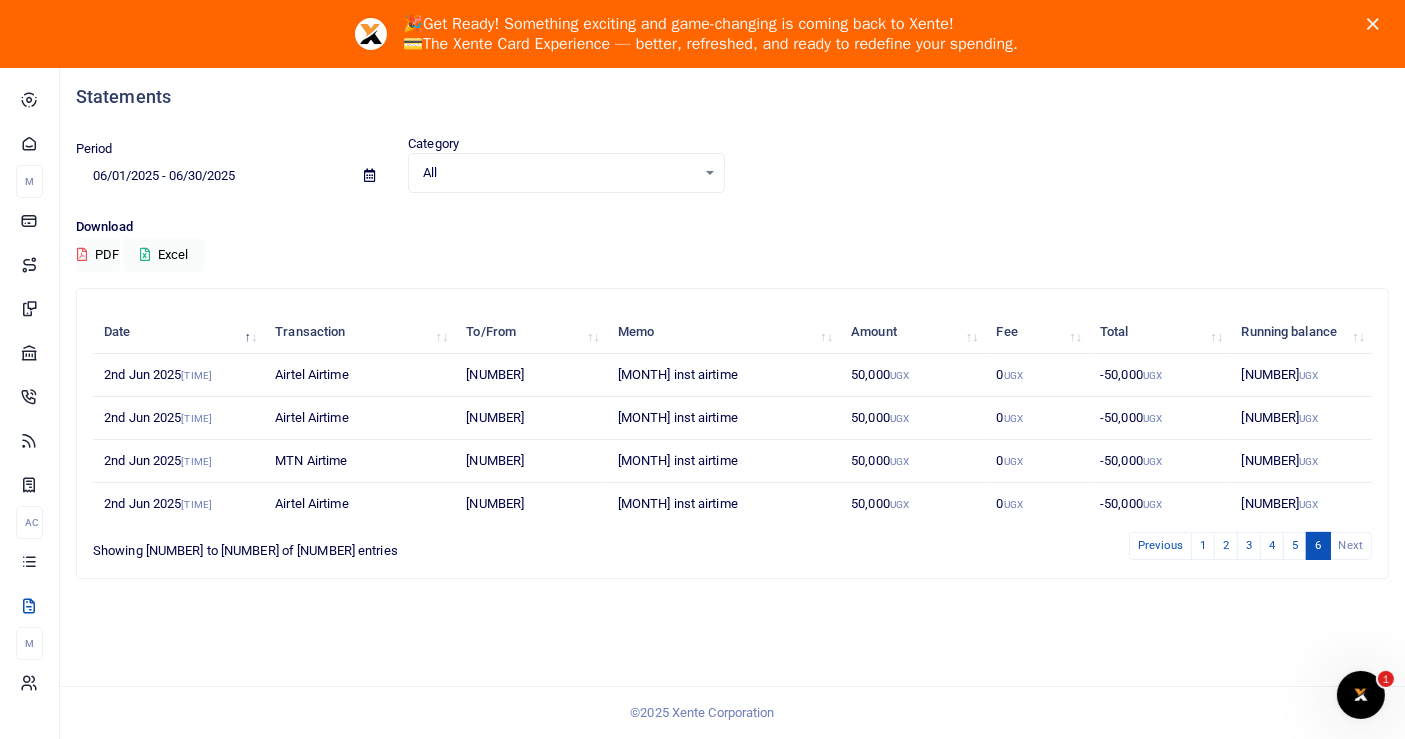 scroll, scrollTop: 68, scrollLeft: 0, axis: vertical 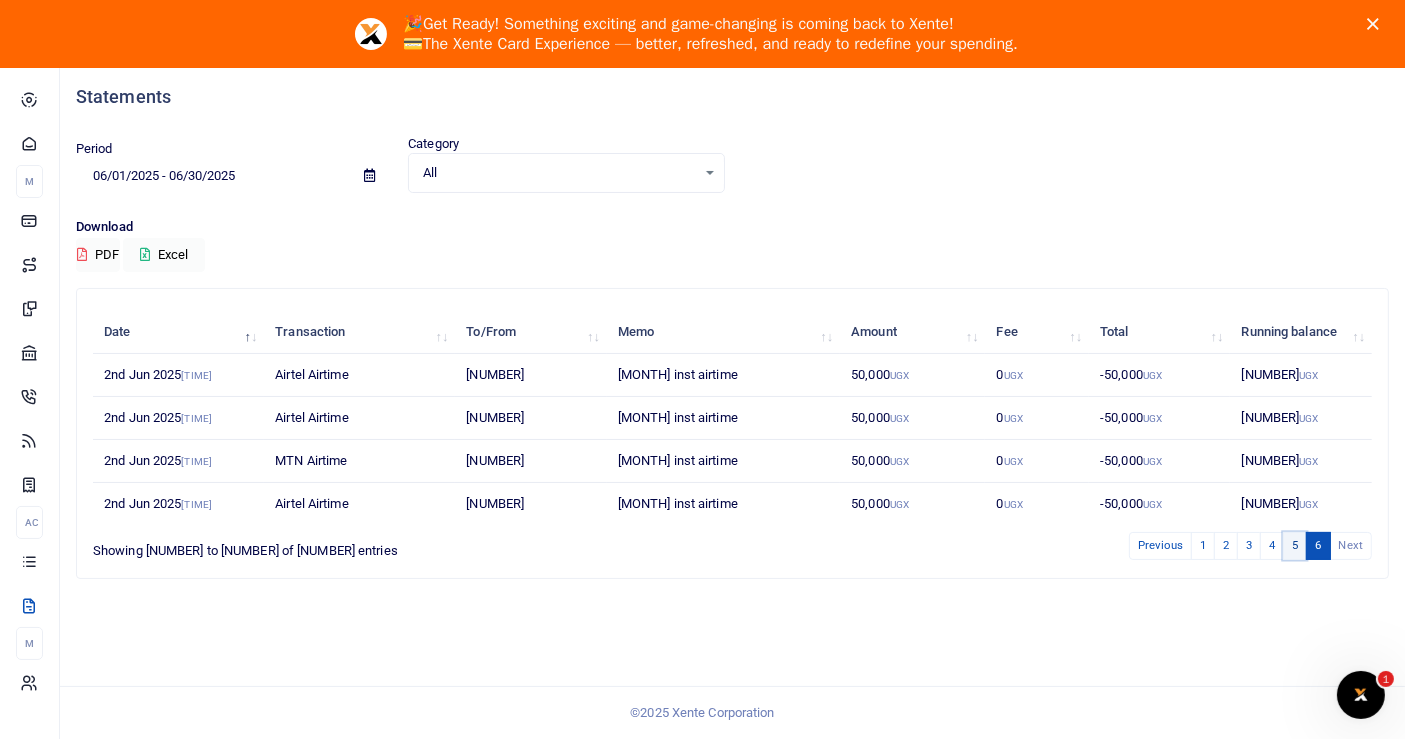 click on "5" at bounding box center [1160, 545] 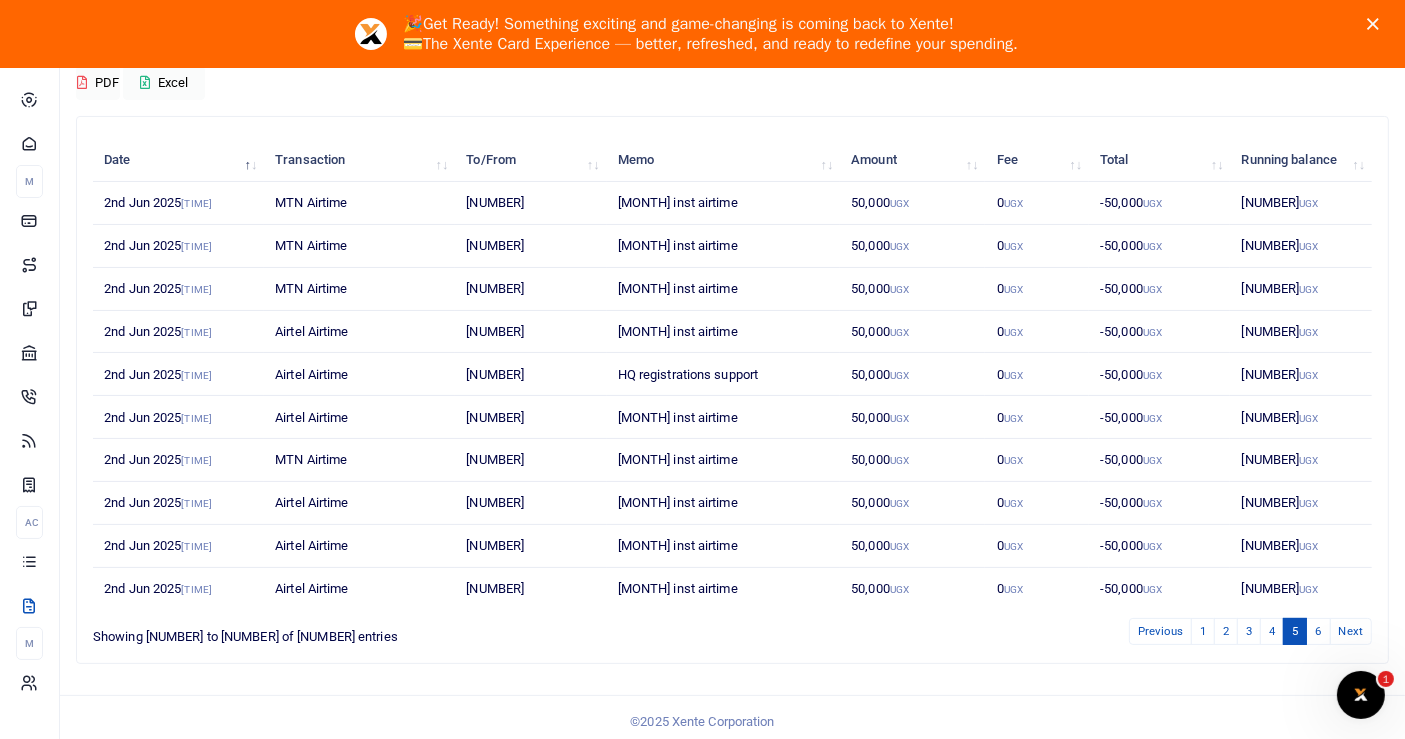 scroll, scrollTop: 243, scrollLeft: 0, axis: vertical 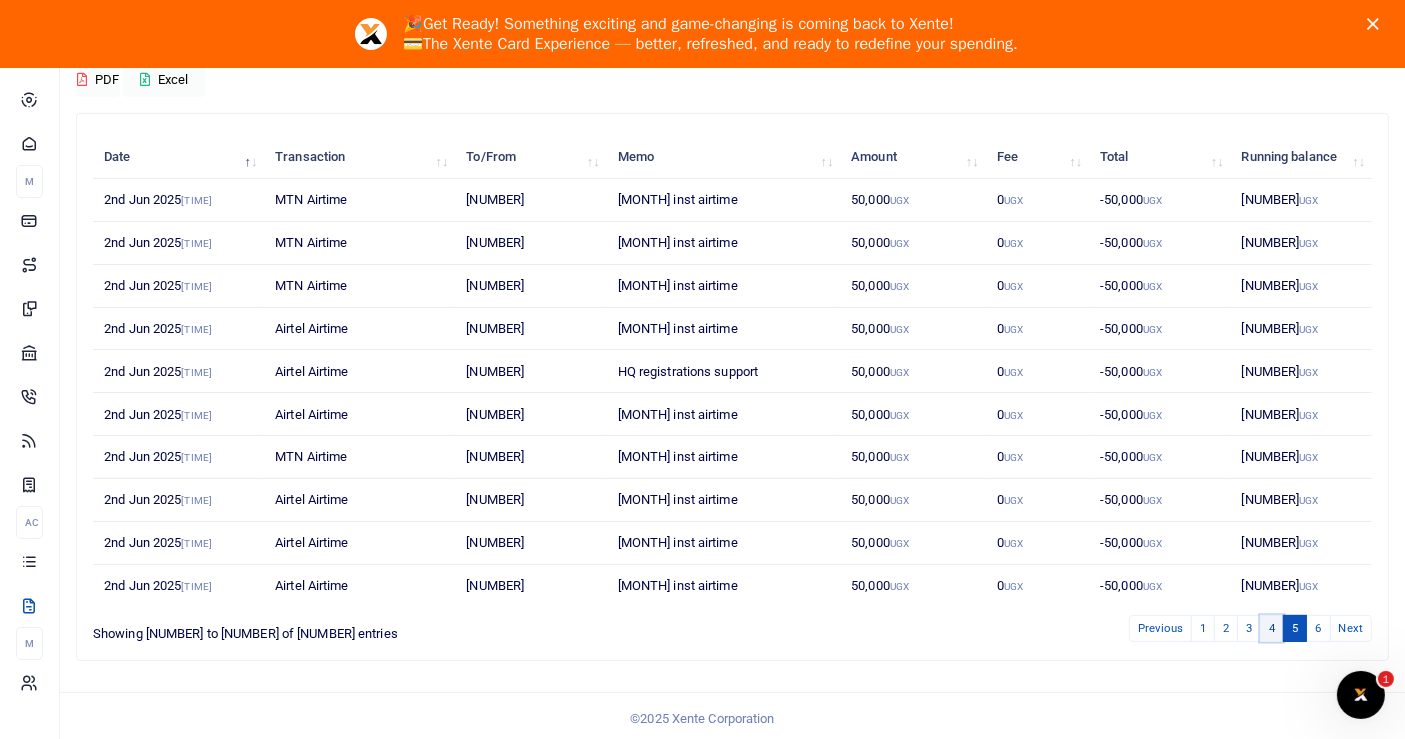 click on "4" at bounding box center [1160, 628] 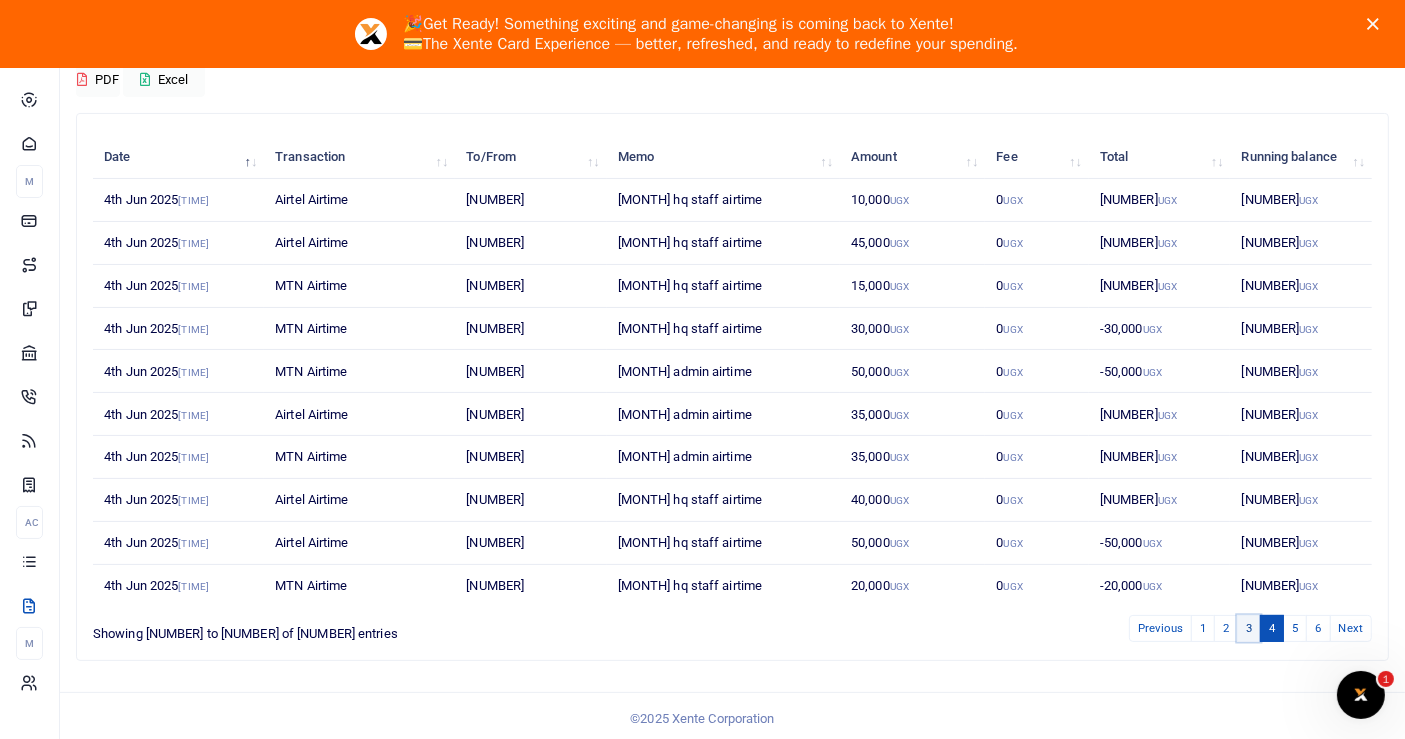 click on "3" at bounding box center (1160, 628) 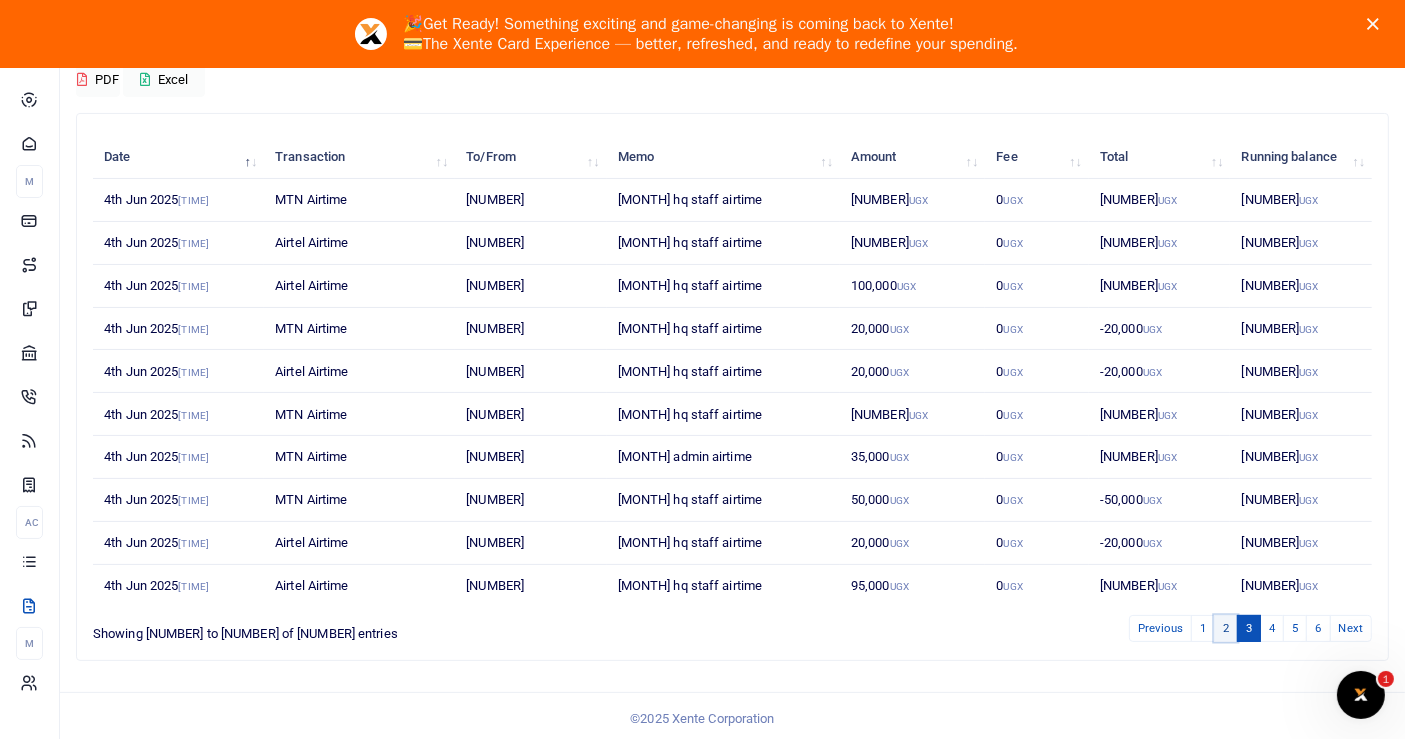 click on "2" at bounding box center (1160, 628) 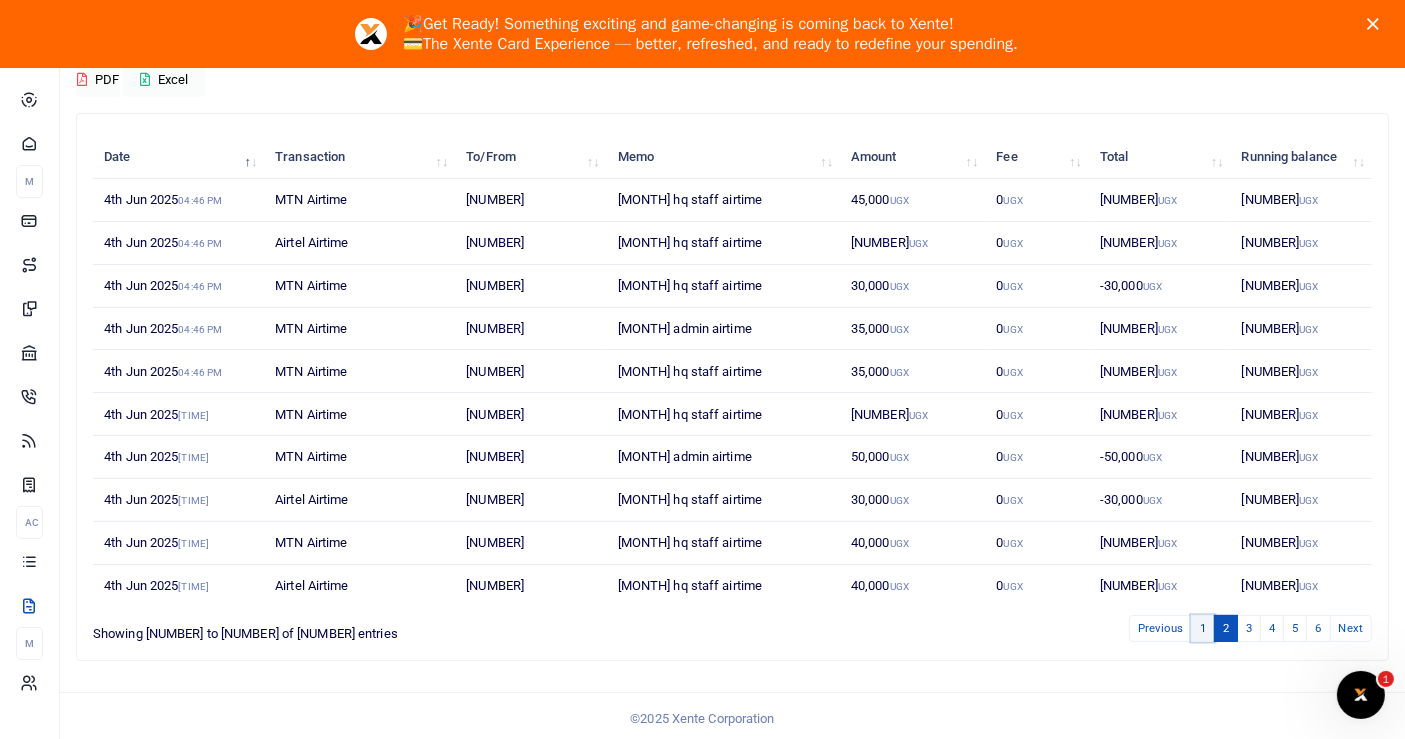 click on "1" at bounding box center [1160, 628] 